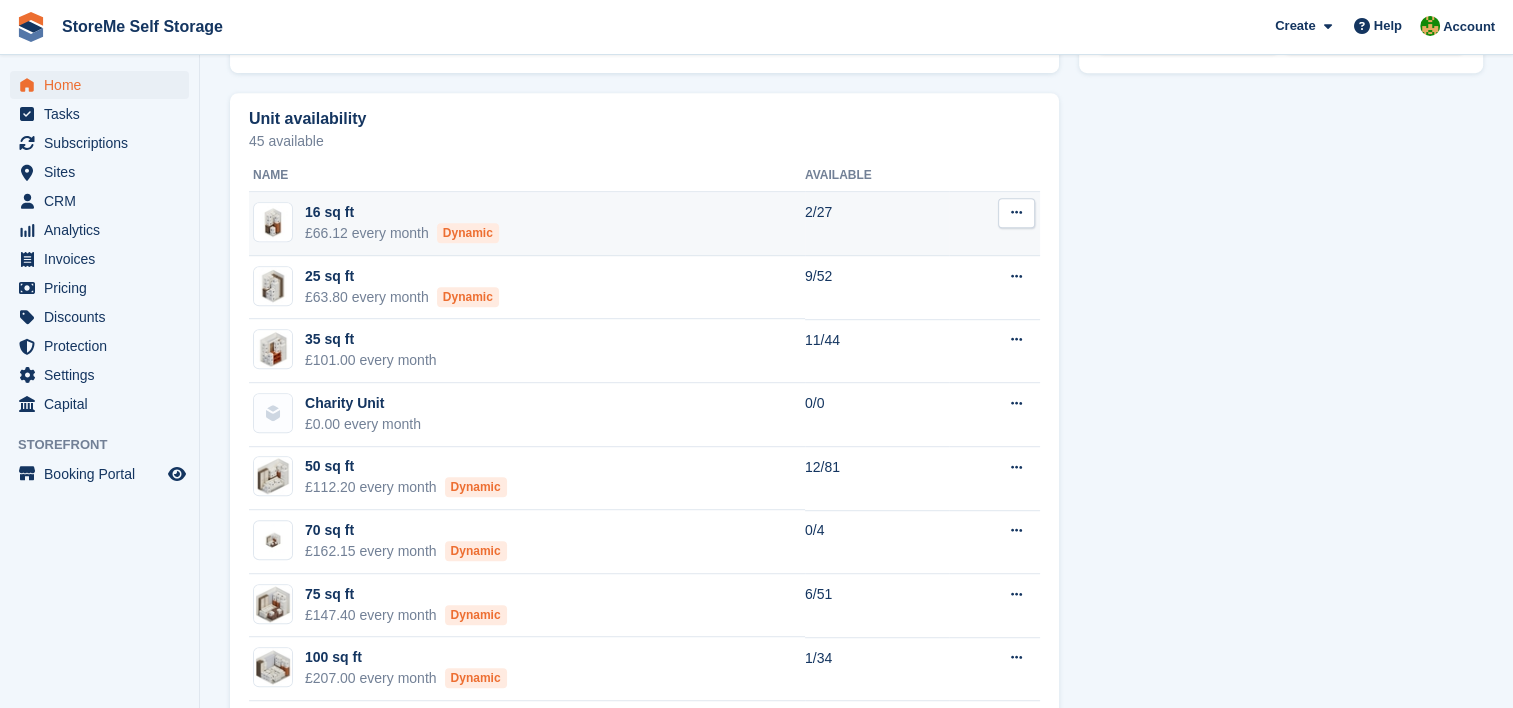 scroll, scrollTop: 1100, scrollLeft: 0, axis: vertical 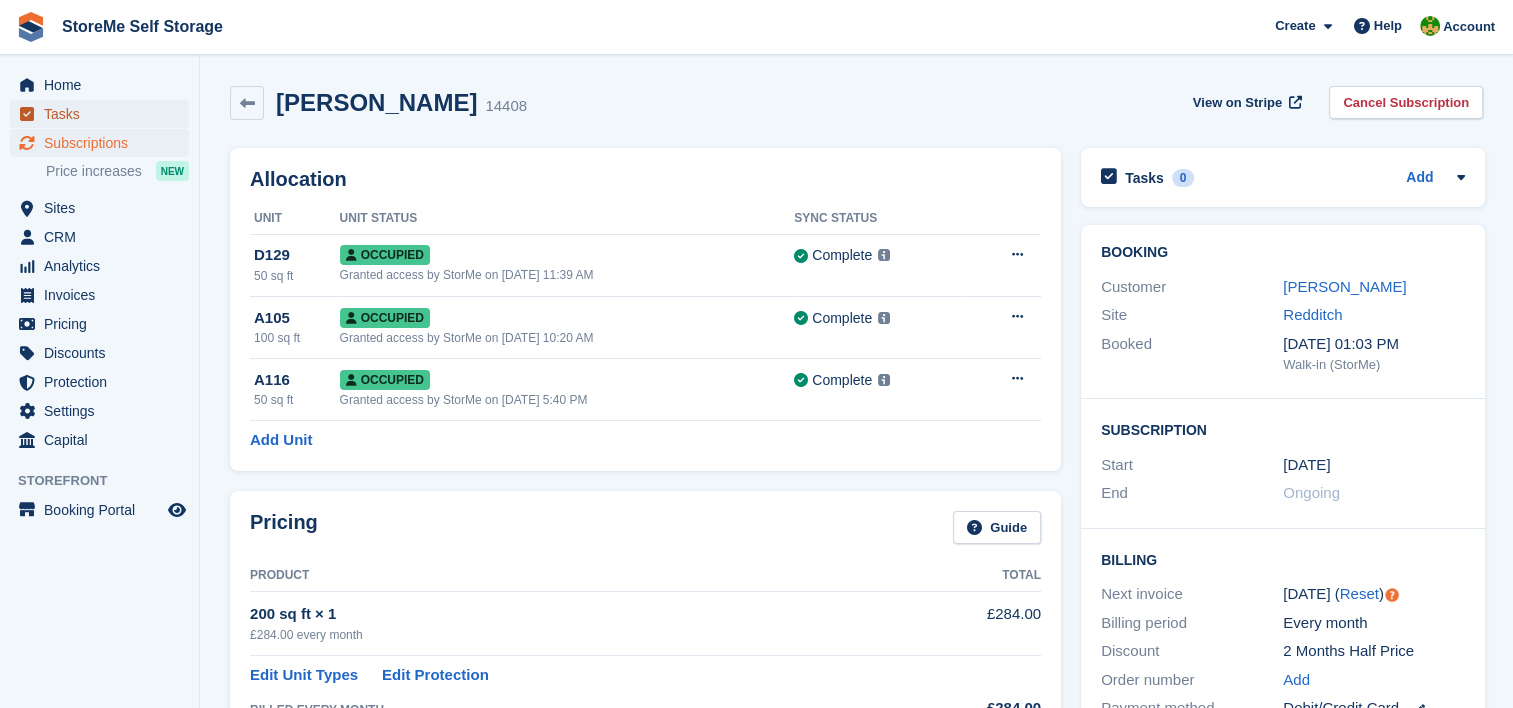 click on "Tasks" at bounding box center [104, 114] 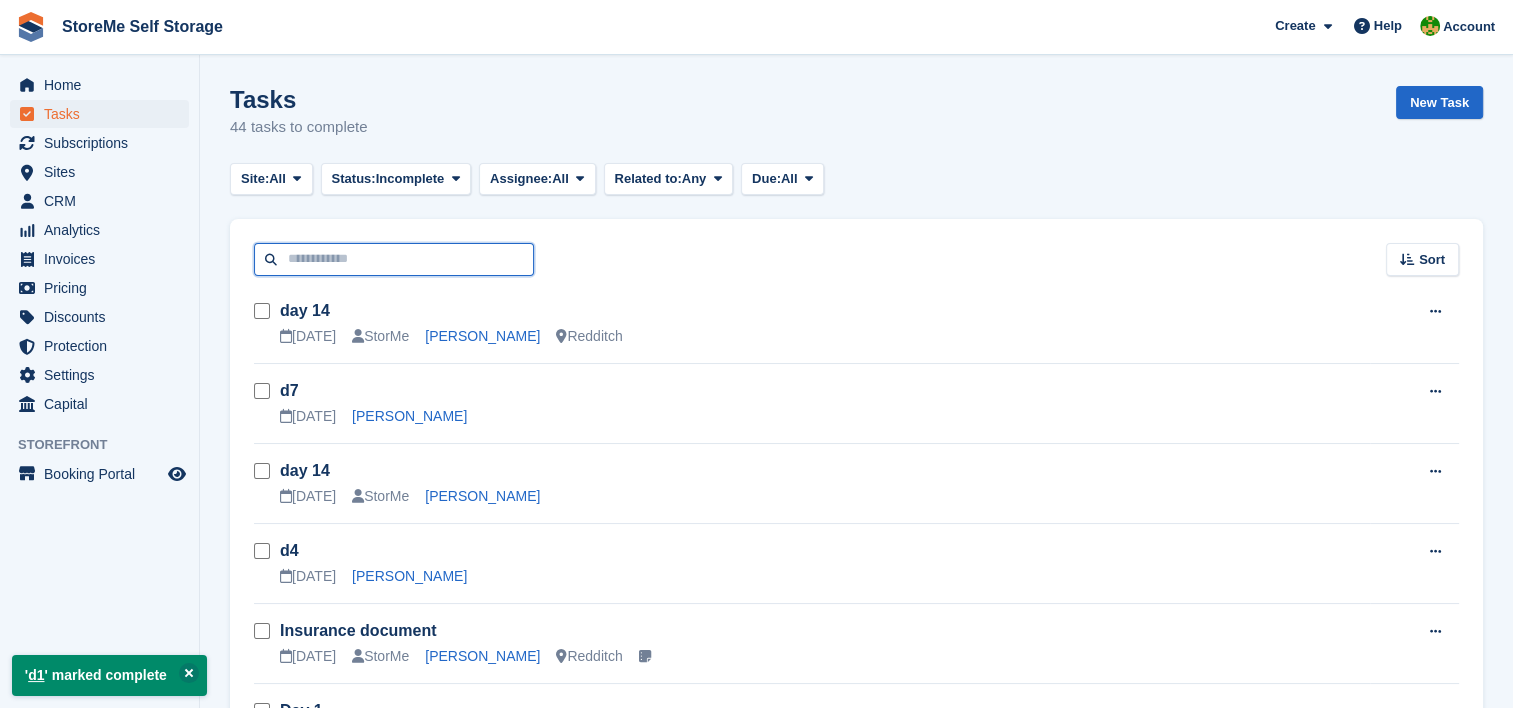 click at bounding box center [394, 259] 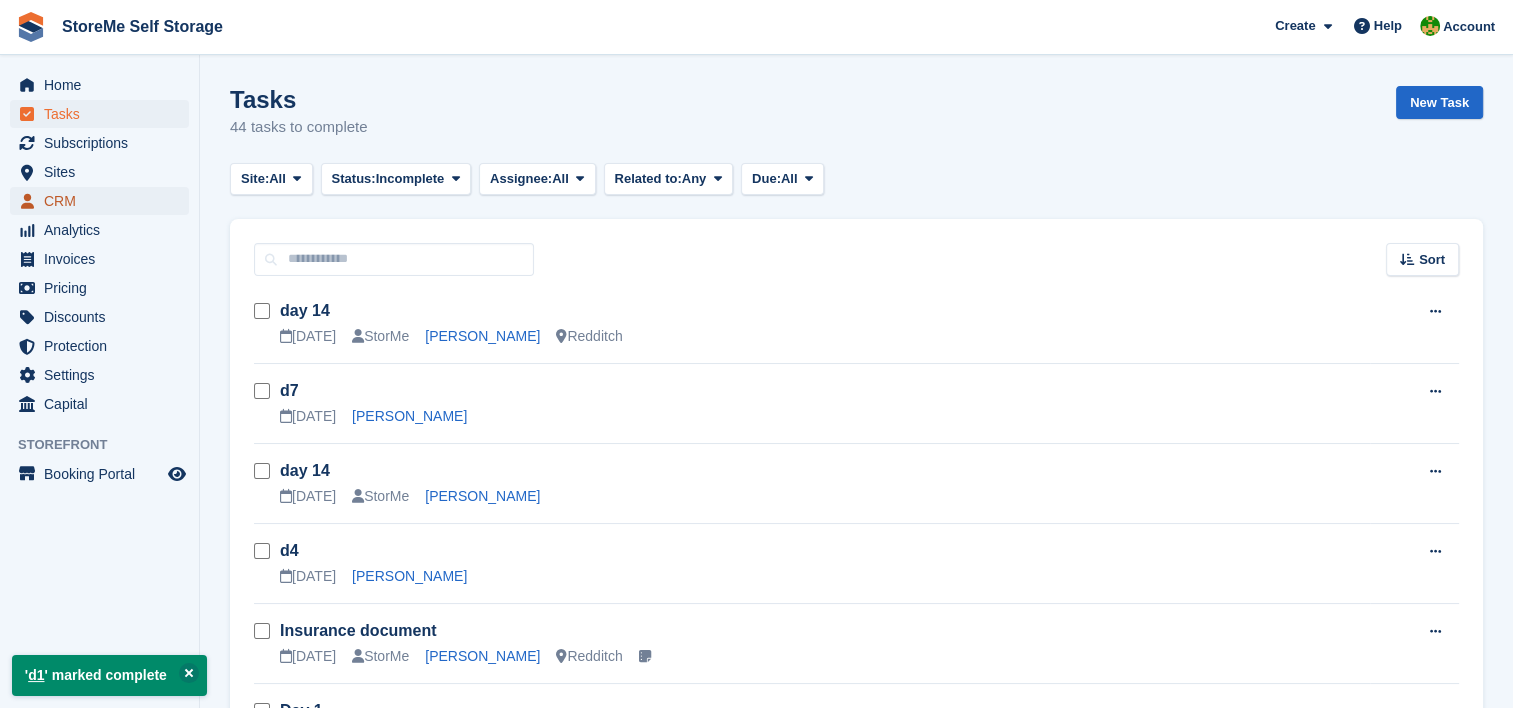 click on "CRM" at bounding box center (104, 201) 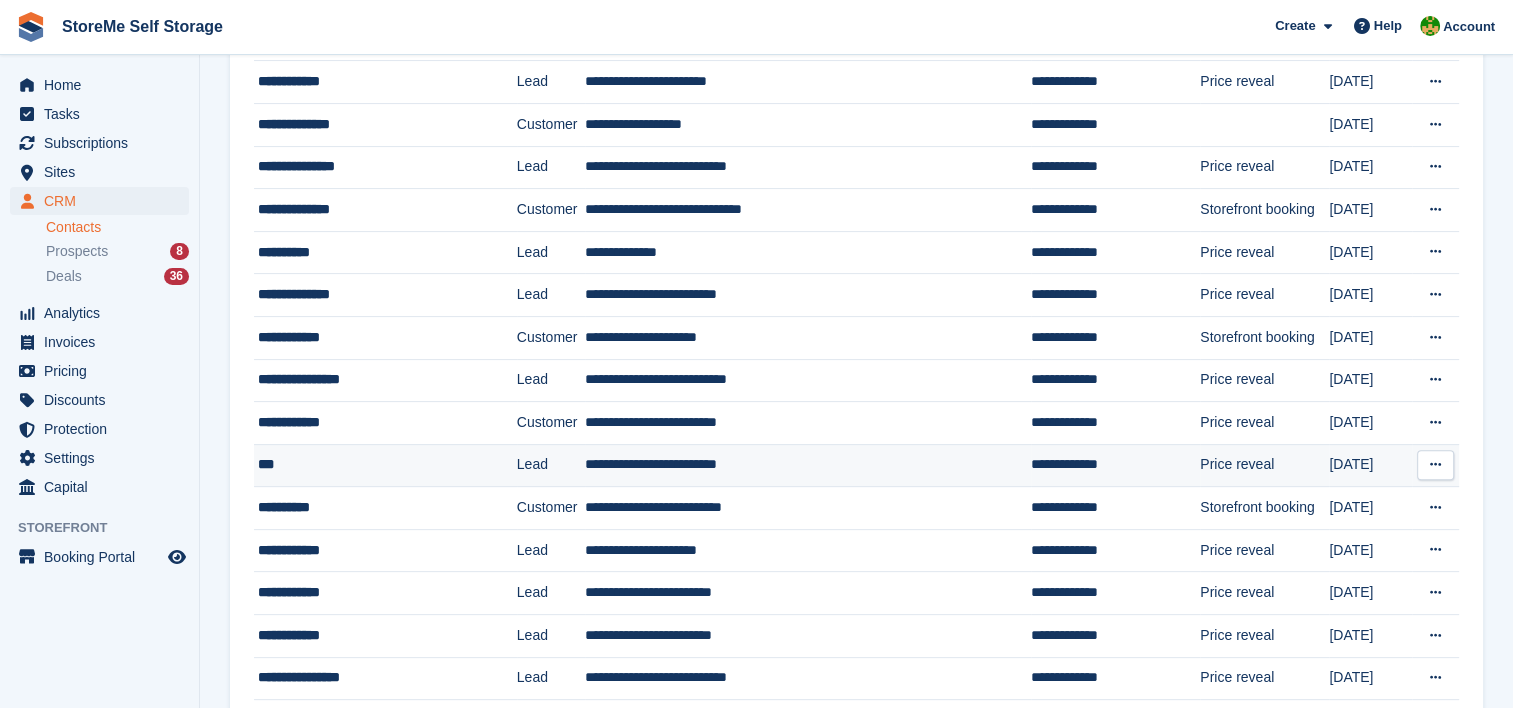 scroll, scrollTop: 500, scrollLeft: 0, axis: vertical 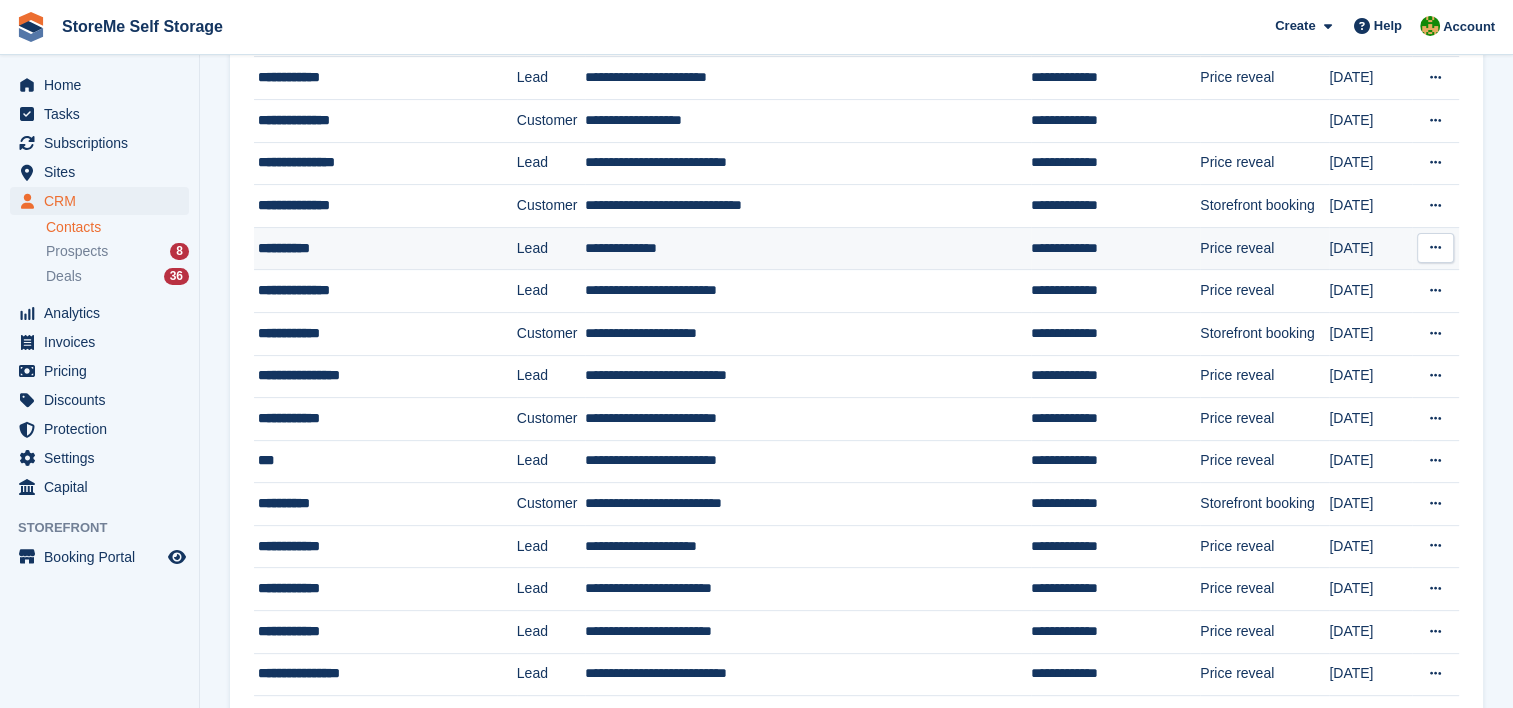 click on "**********" at bounding box center [372, 248] 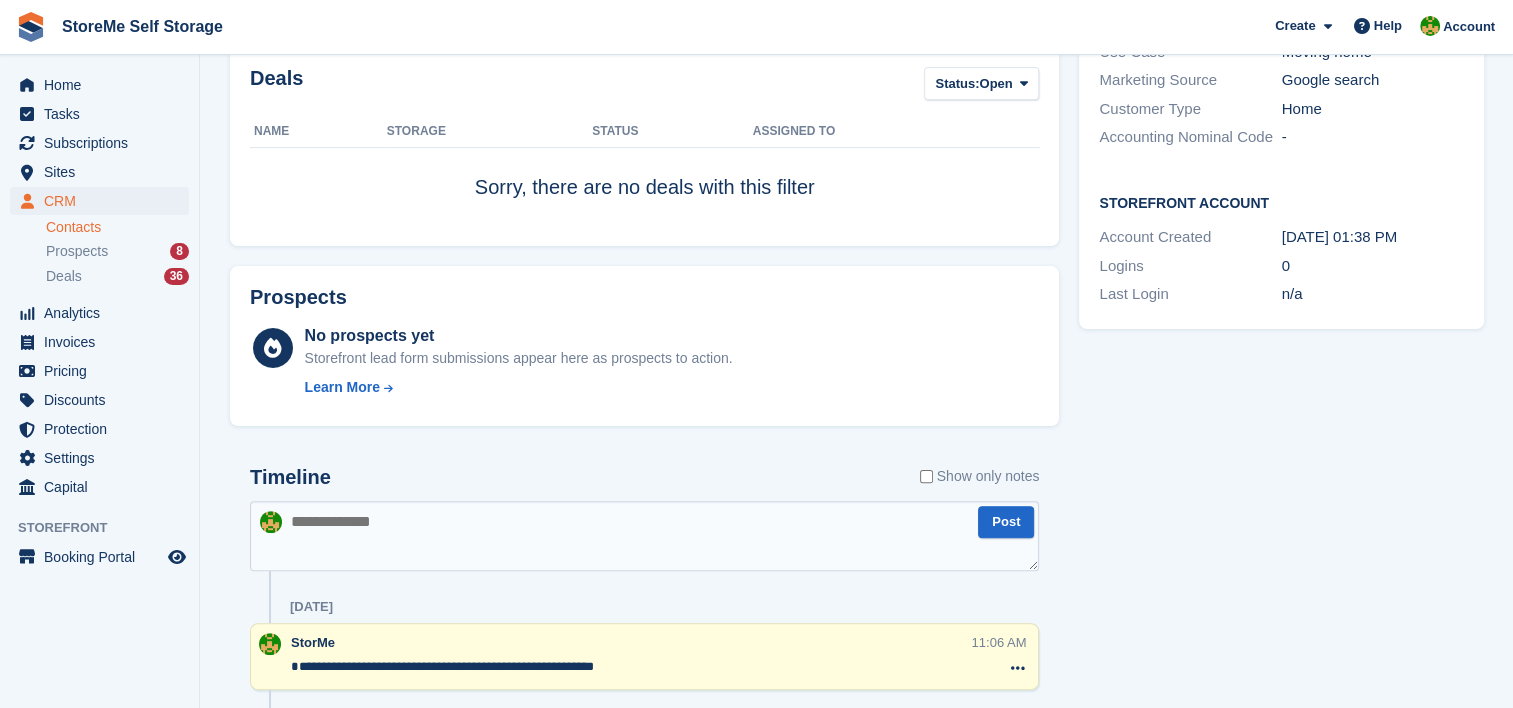 scroll, scrollTop: 100, scrollLeft: 0, axis: vertical 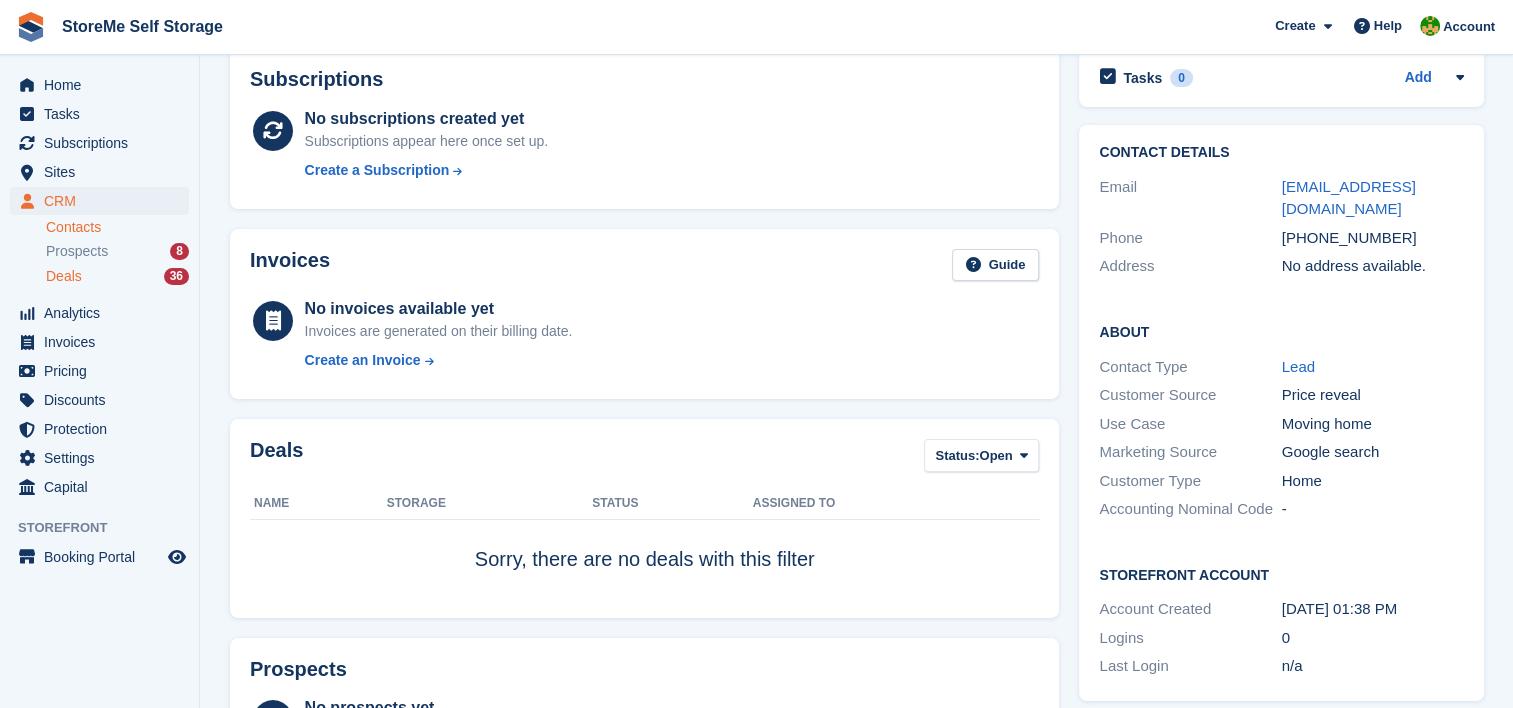 click on "Deals
36" at bounding box center (117, 276) 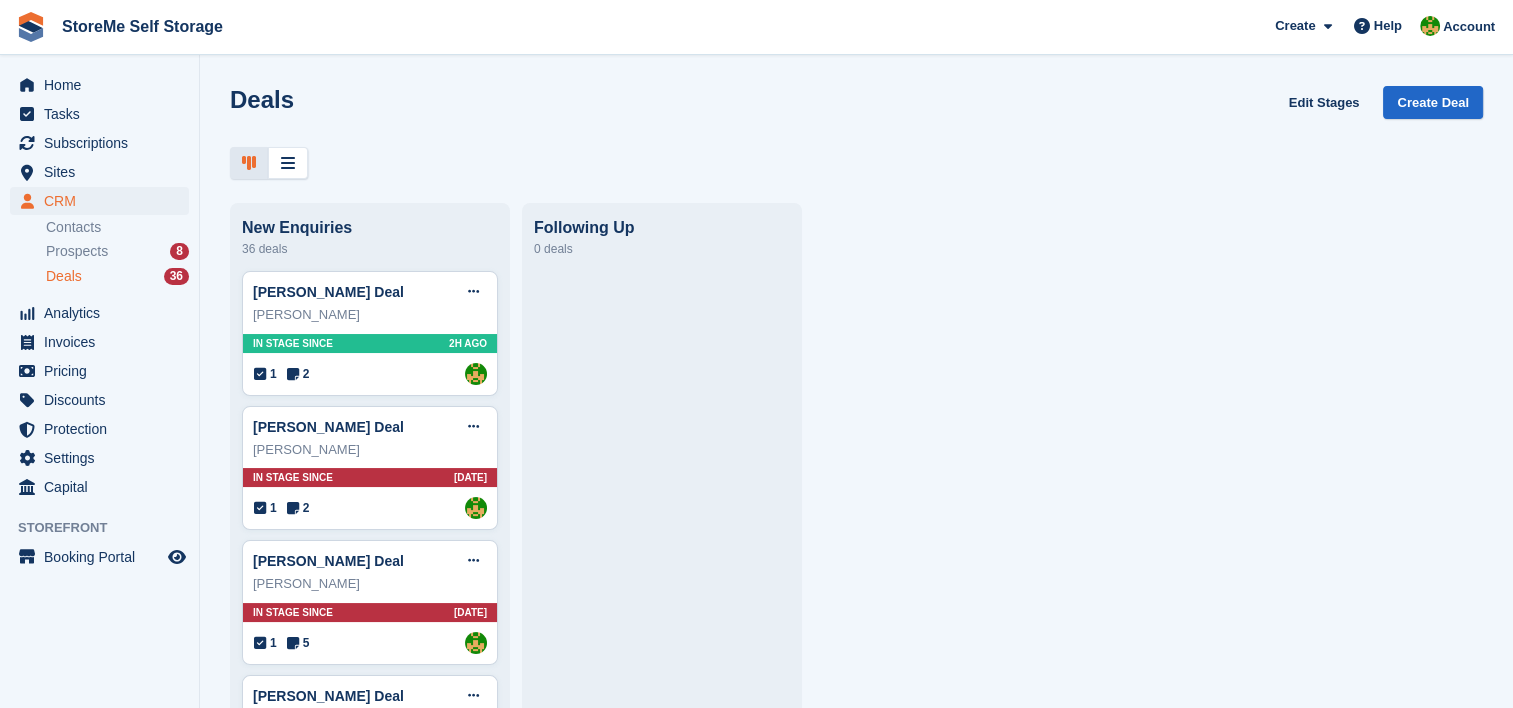 scroll, scrollTop: 0, scrollLeft: 0, axis: both 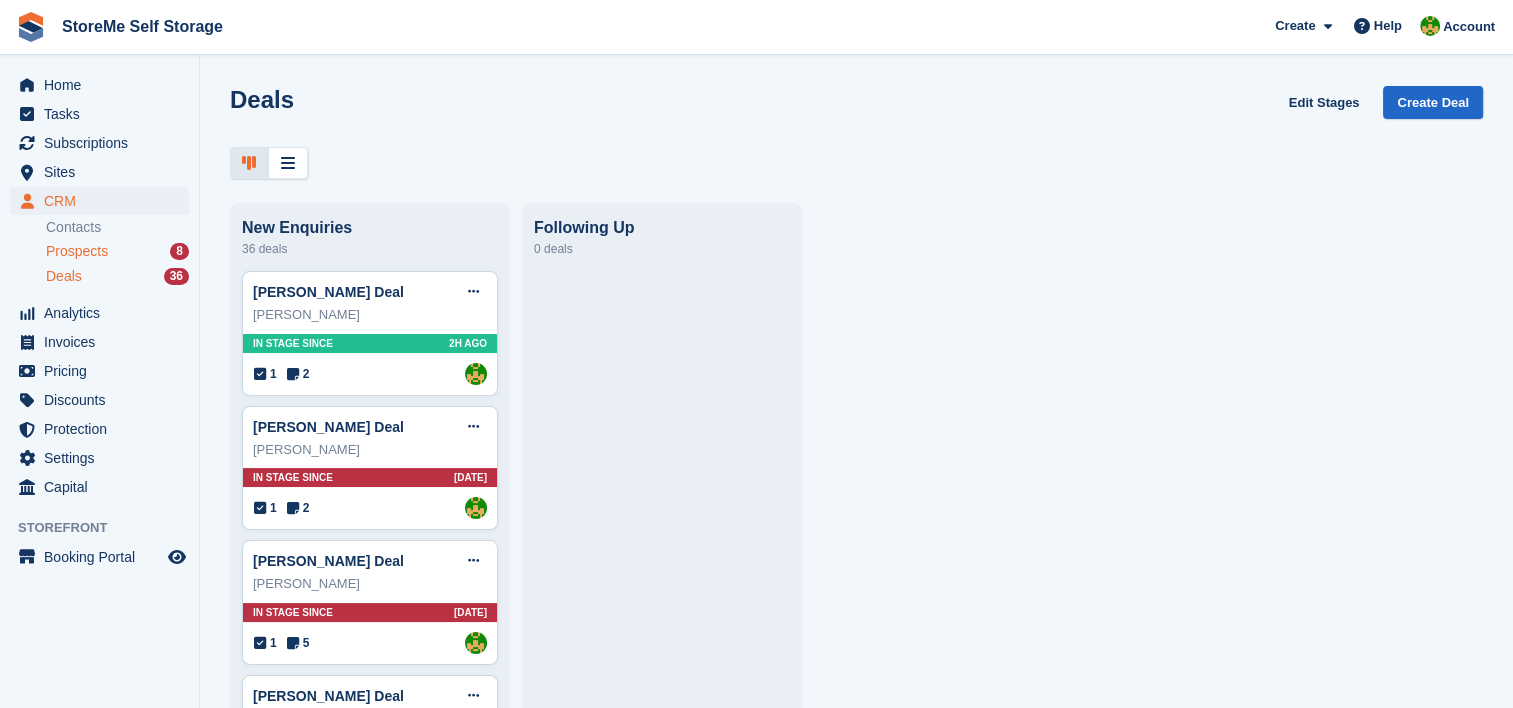 click on "Prospects" at bounding box center [77, 251] 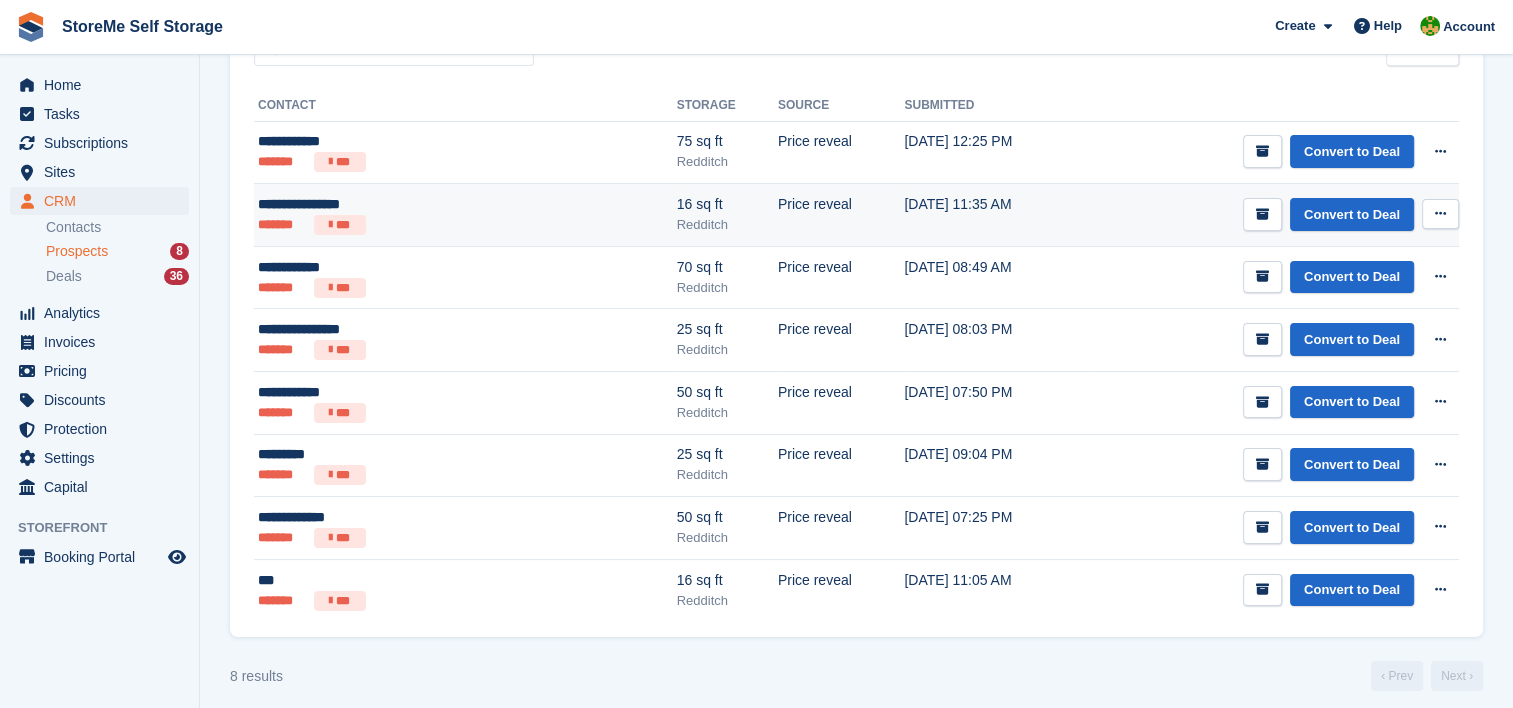 scroll, scrollTop: 205, scrollLeft: 0, axis: vertical 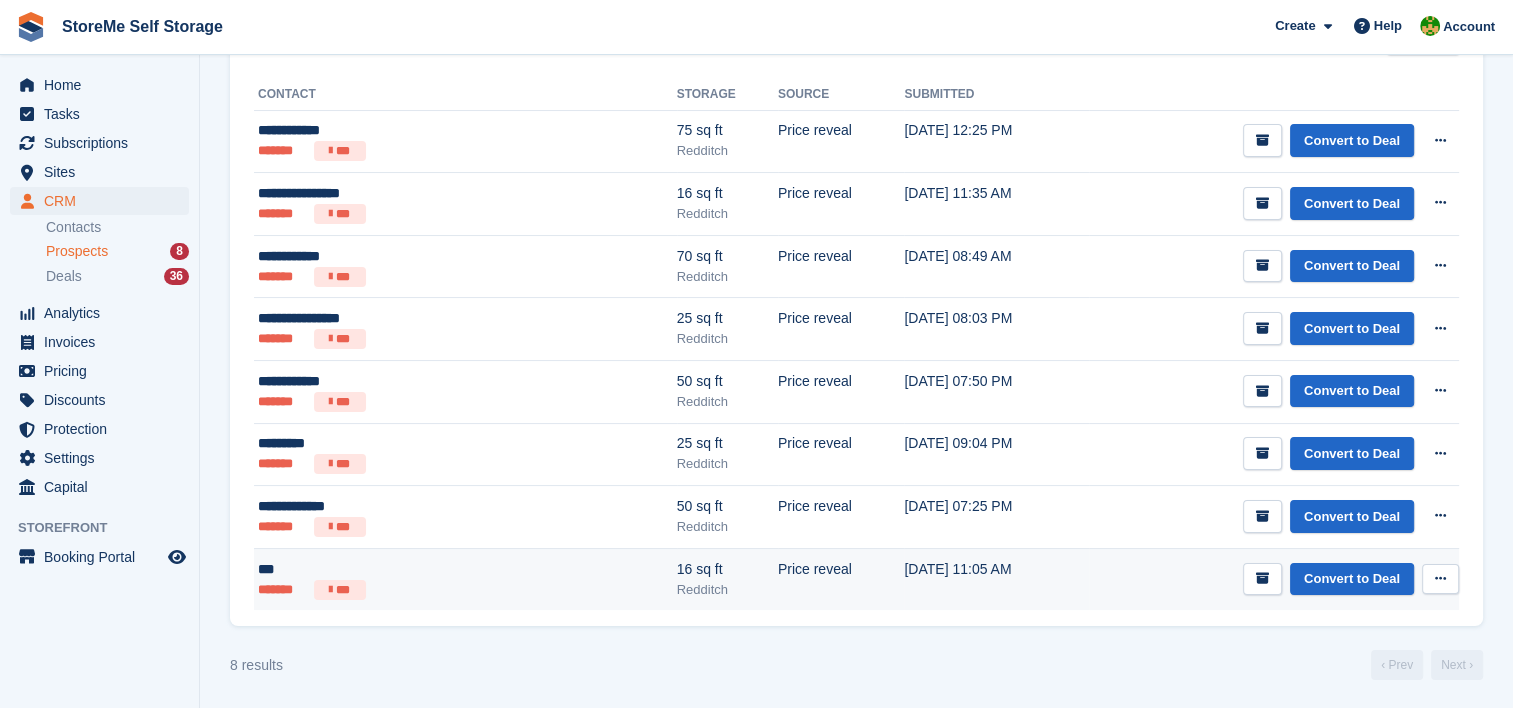 click at bounding box center (1440, 578) 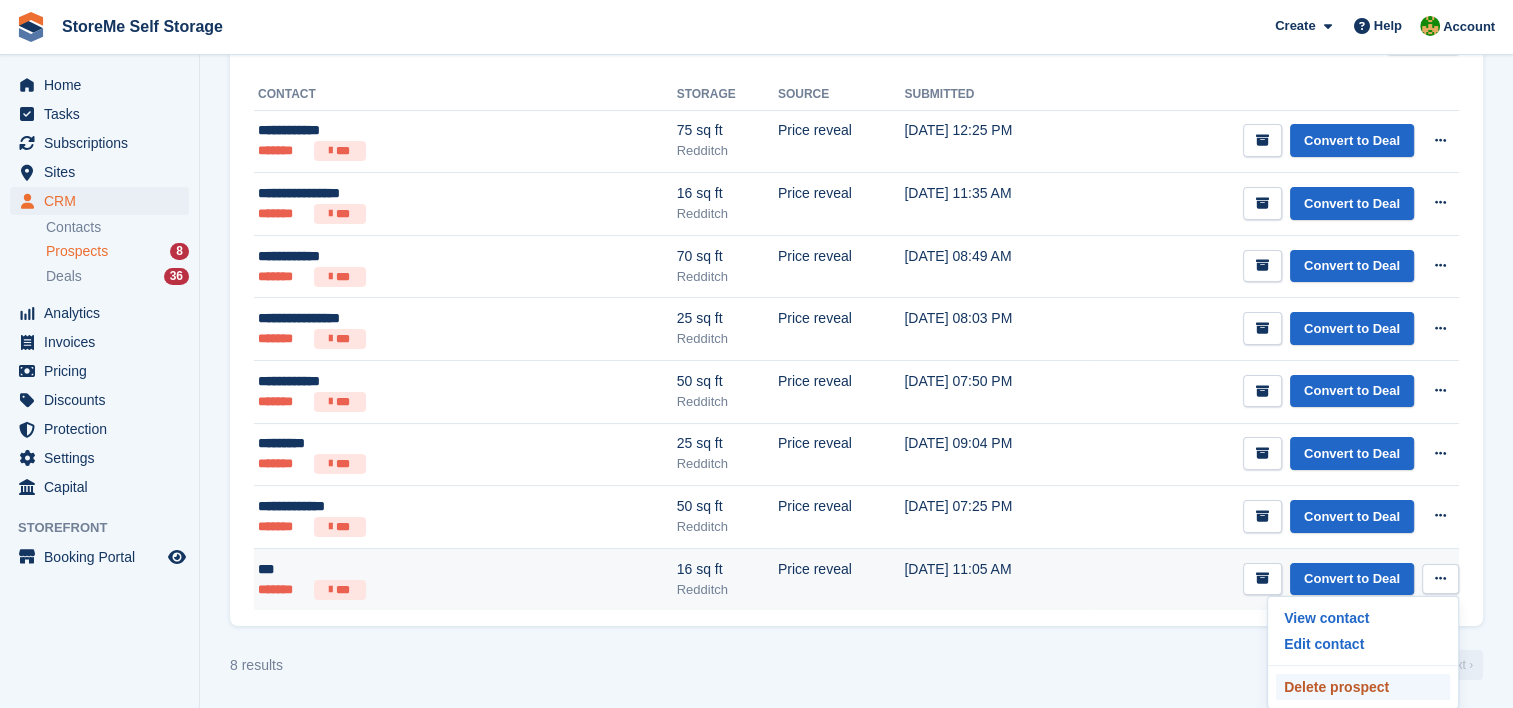 click on "Delete prospect" at bounding box center [1363, 687] 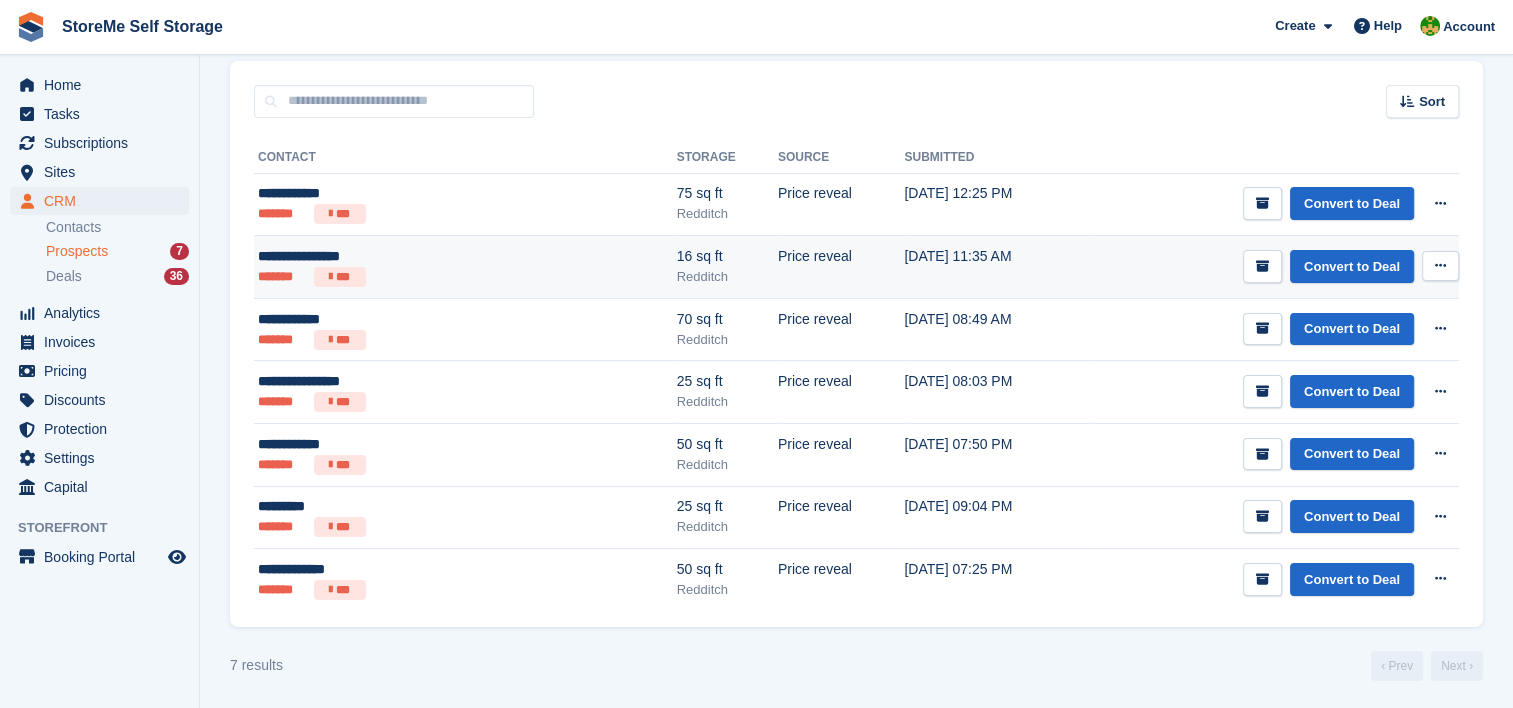 scroll, scrollTop: 143, scrollLeft: 0, axis: vertical 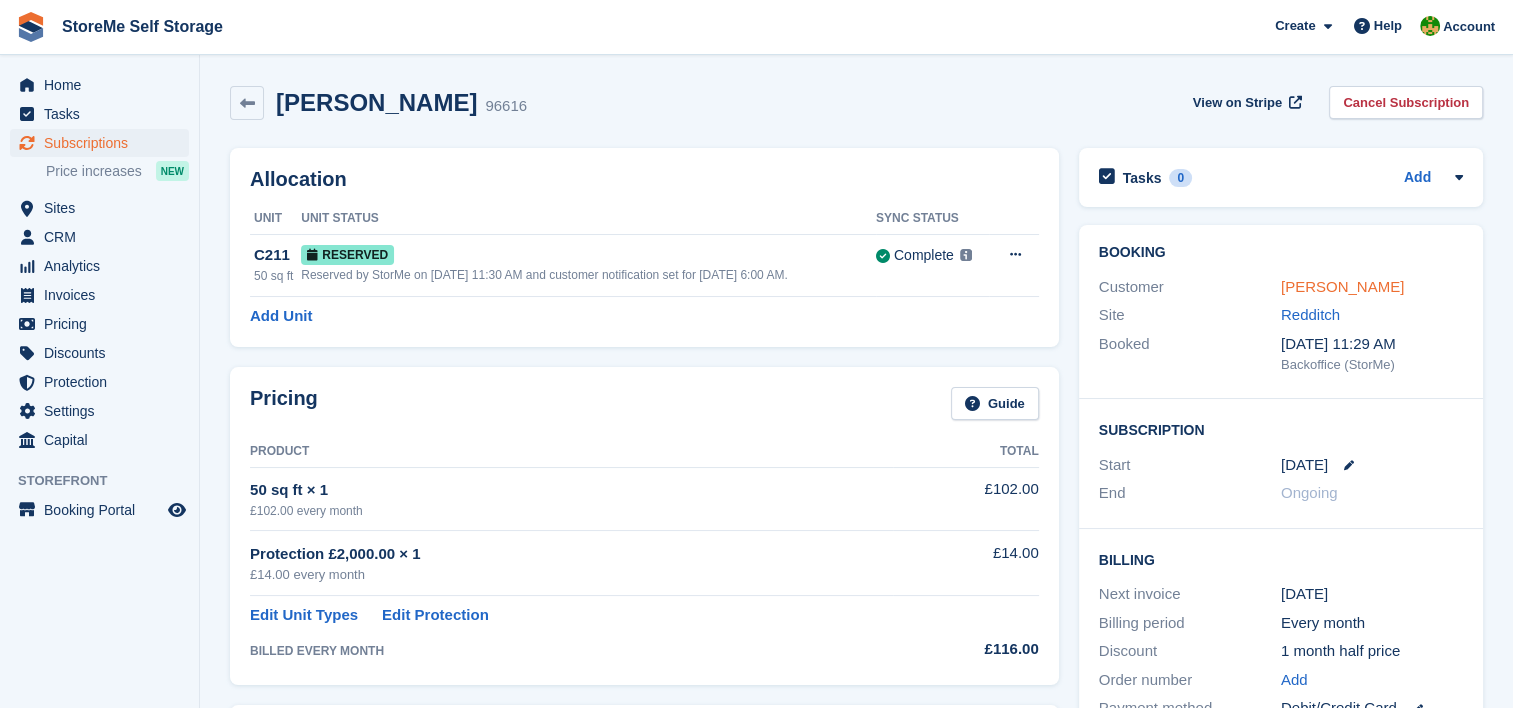 click on "[PERSON_NAME]" at bounding box center [1342, 286] 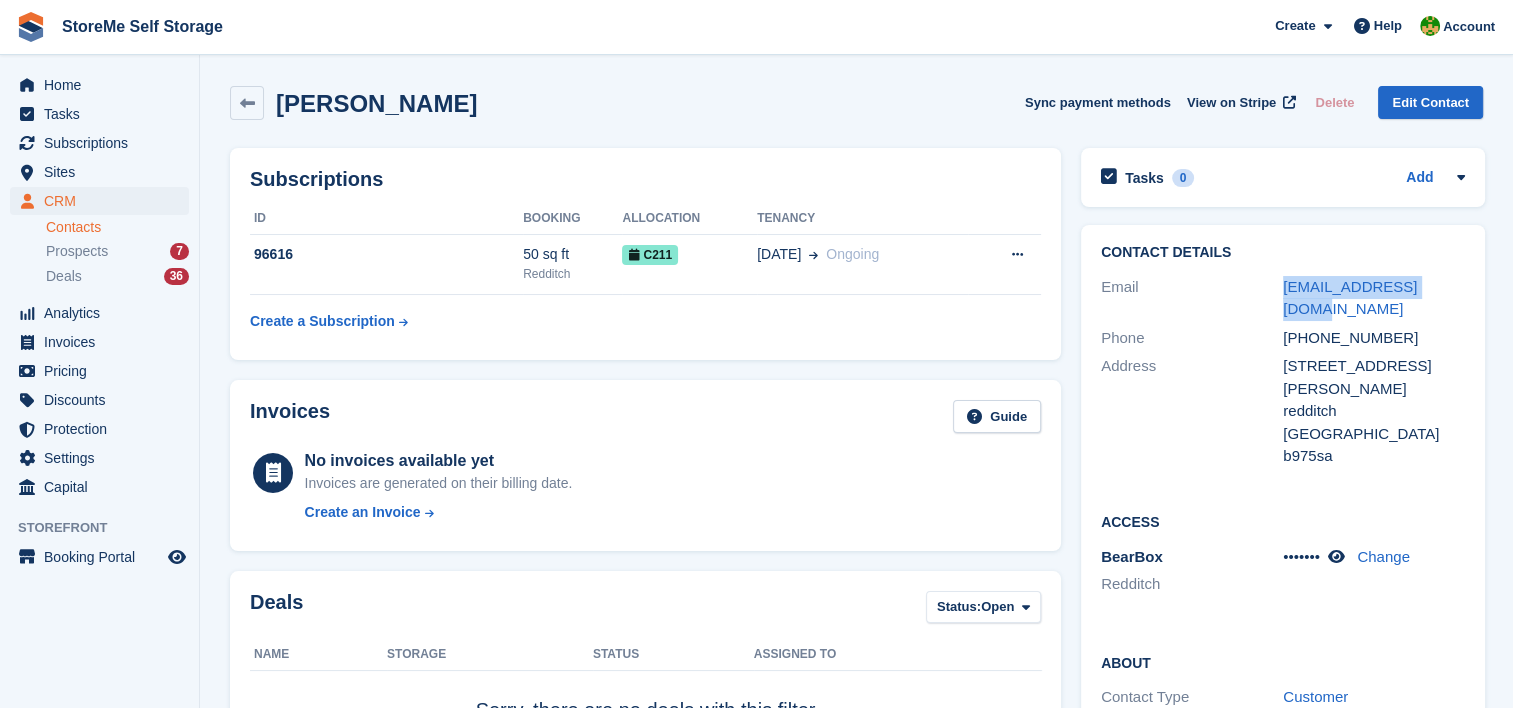 drag, startPoint x: 1442, startPoint y: 286, endPoint x: 1276, endPoint y: 286, distance: 166 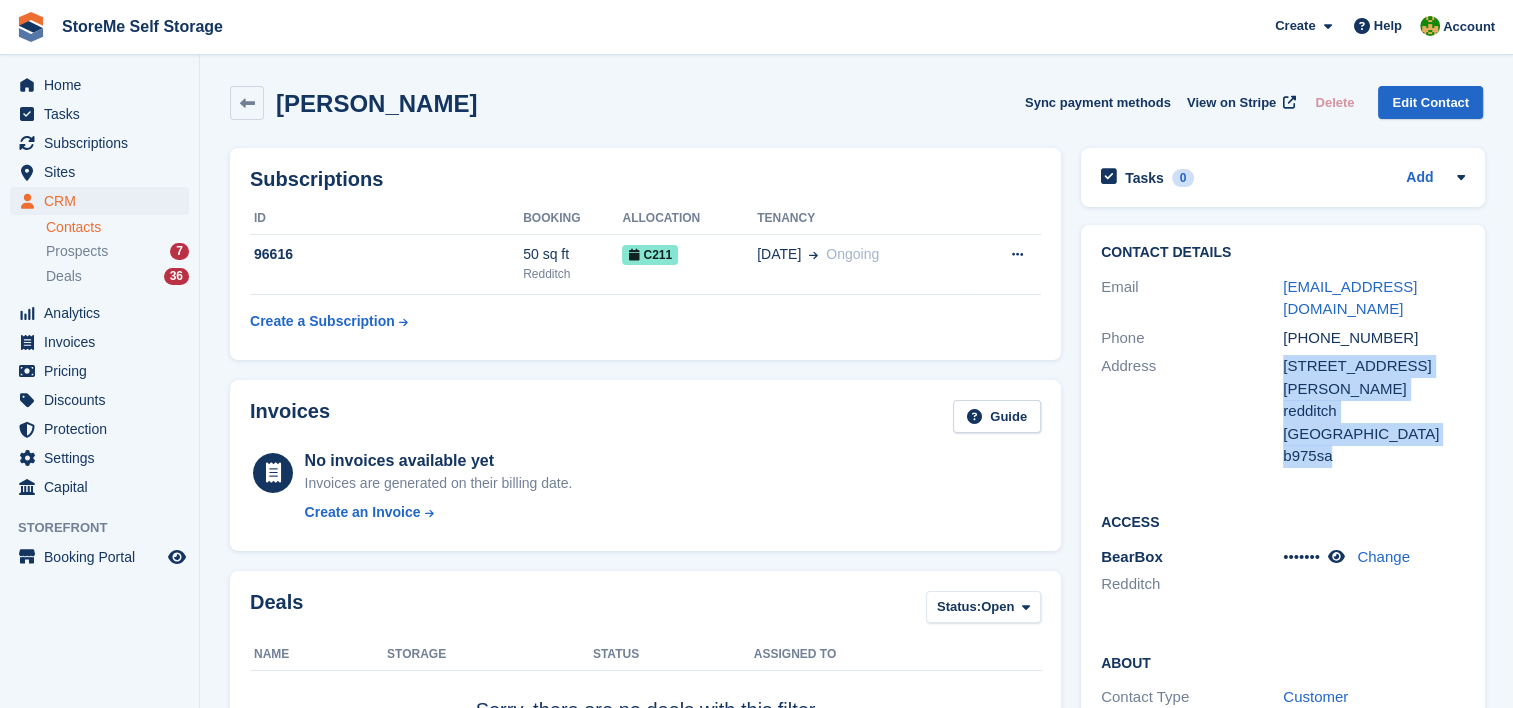 drag, startPoint x: 1357, startPoint y: 404, endPoint x: 1280, endPoint y: 343, distance: 98.23441 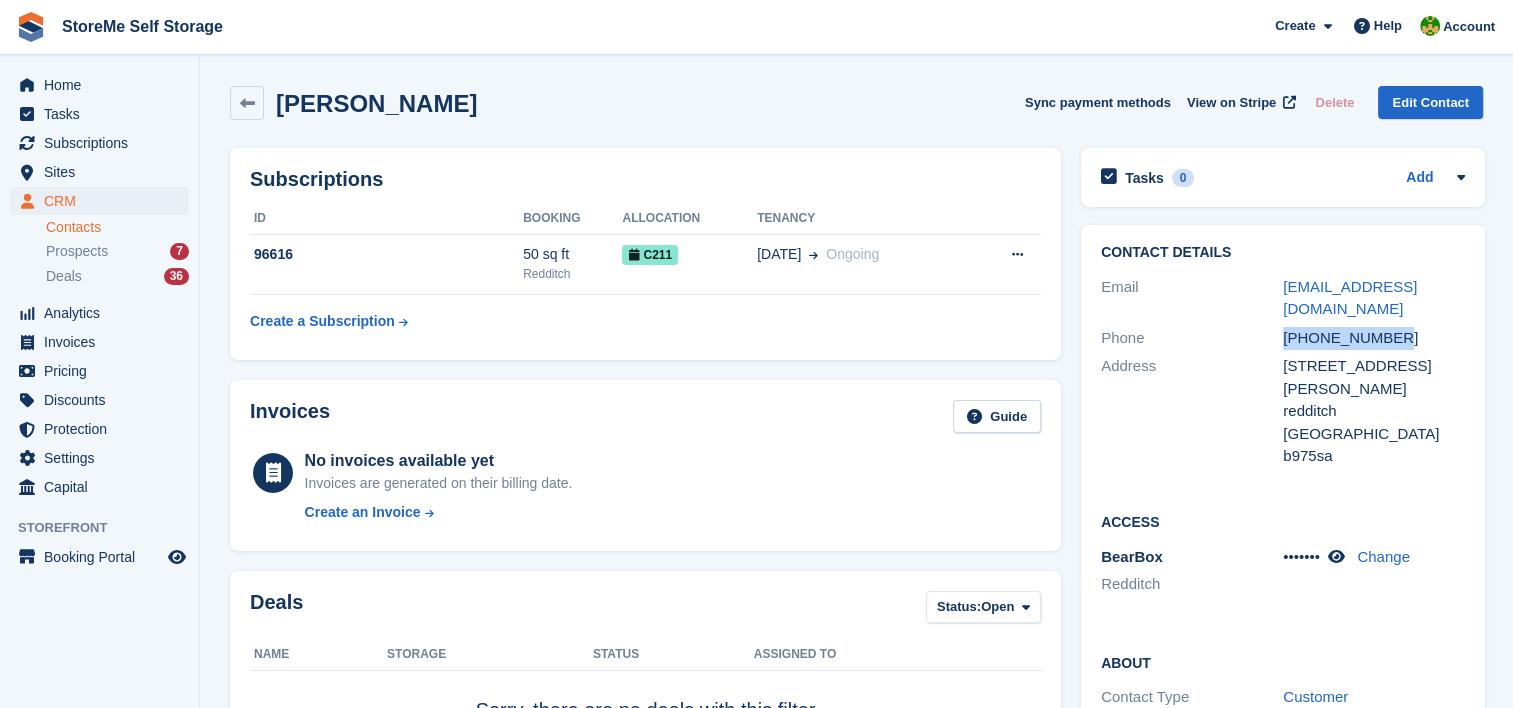 drag, startPoint x: 1396, startPoint y: 314, endPoint x: 1280, endPoint y: 314, distance: 116 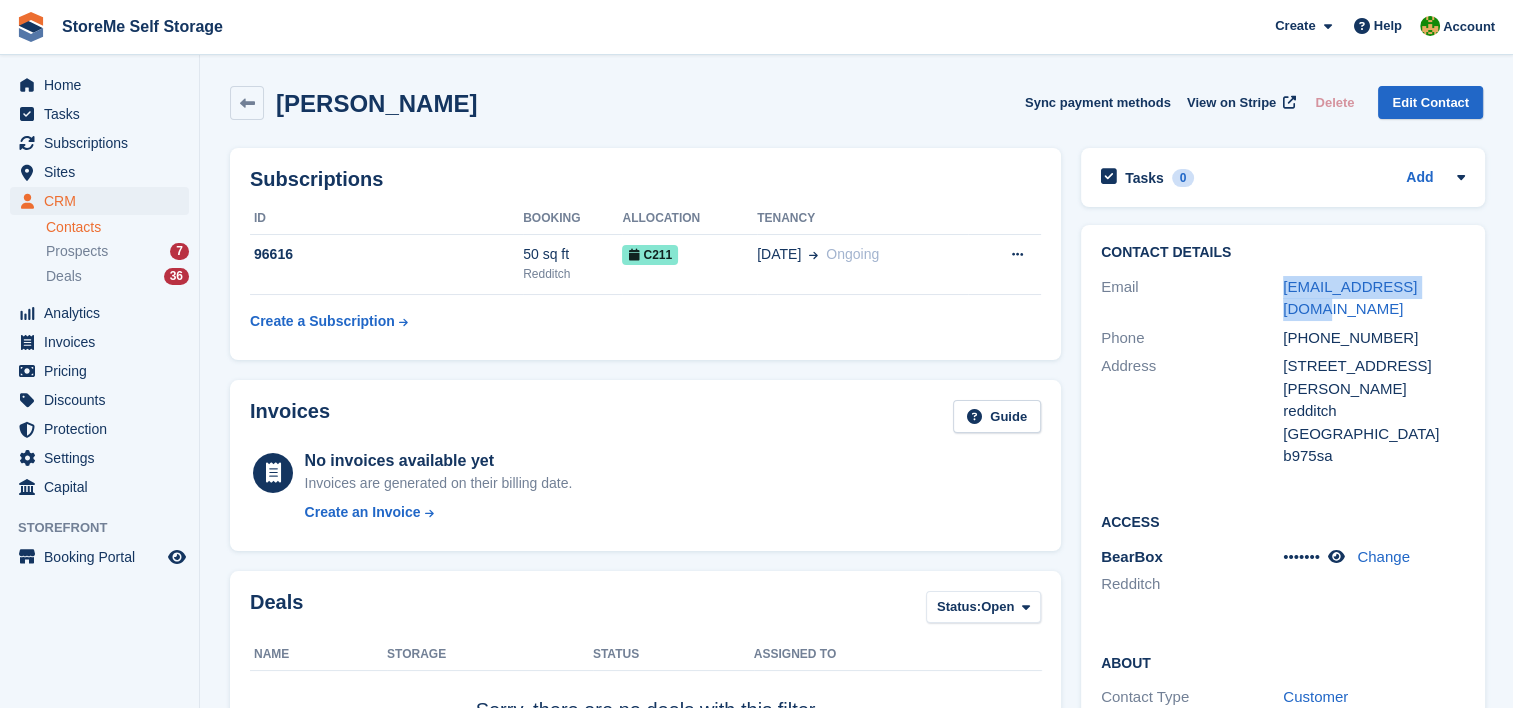 drag, startPoint x: 1448, startPoint y: 294, endPoint x: 1283, endPoint y: 296, distance: 165.01212 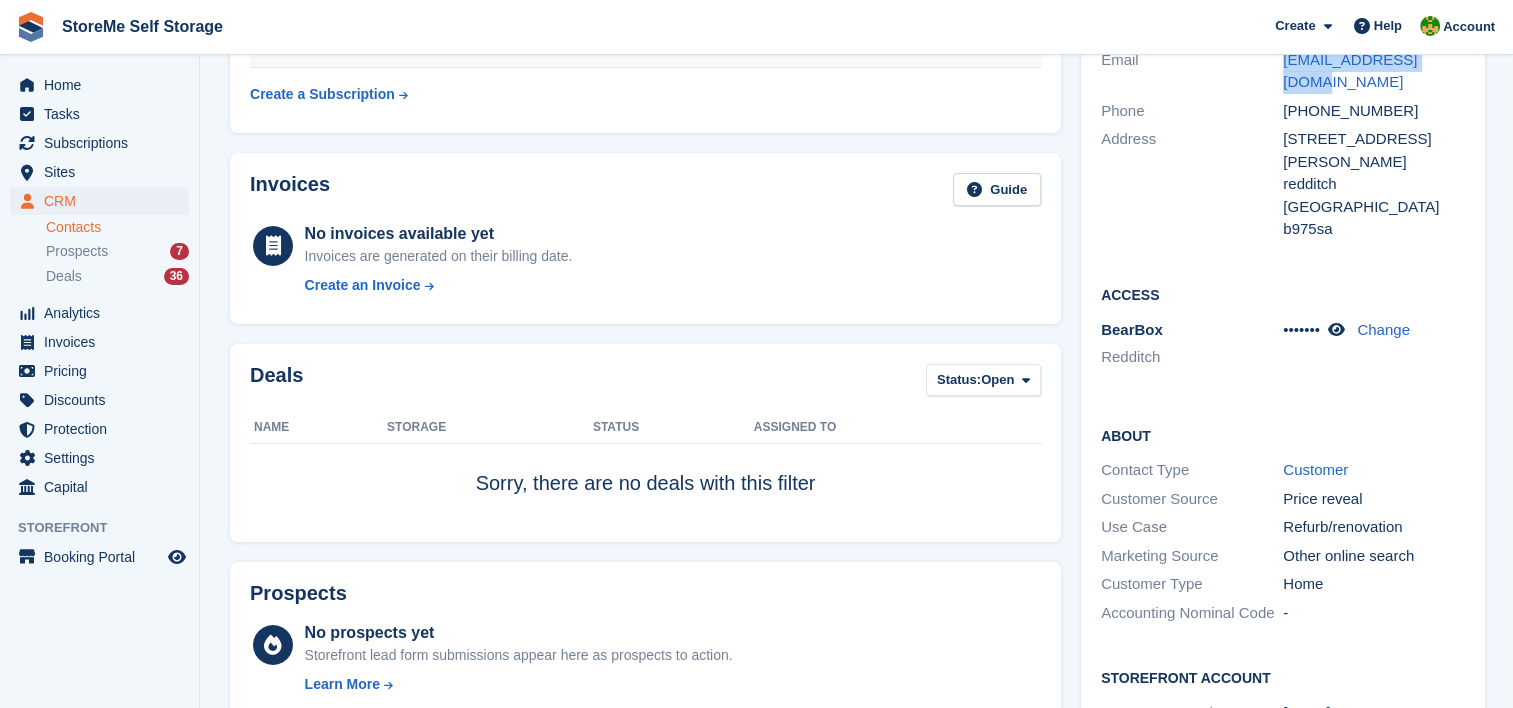 scroll, scrollTop: 0, scrollLeft: 0, axis: both 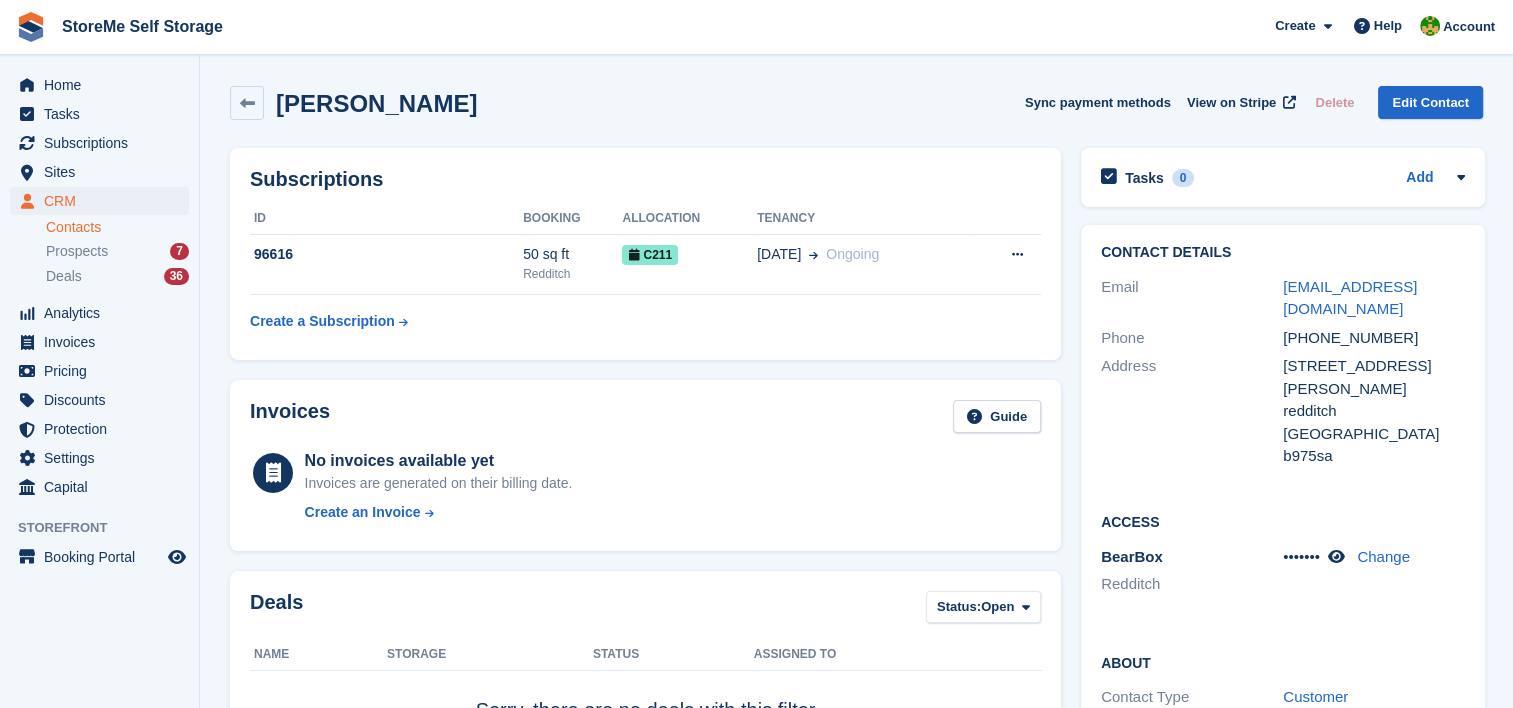 click on "Subscriptions
ID
Booking
Allocation
Tenancy
96616
50 sq ft
Redditch
C211
01 Aug
Ongoing
Cancel subscription" at bounding box center [645, 254] 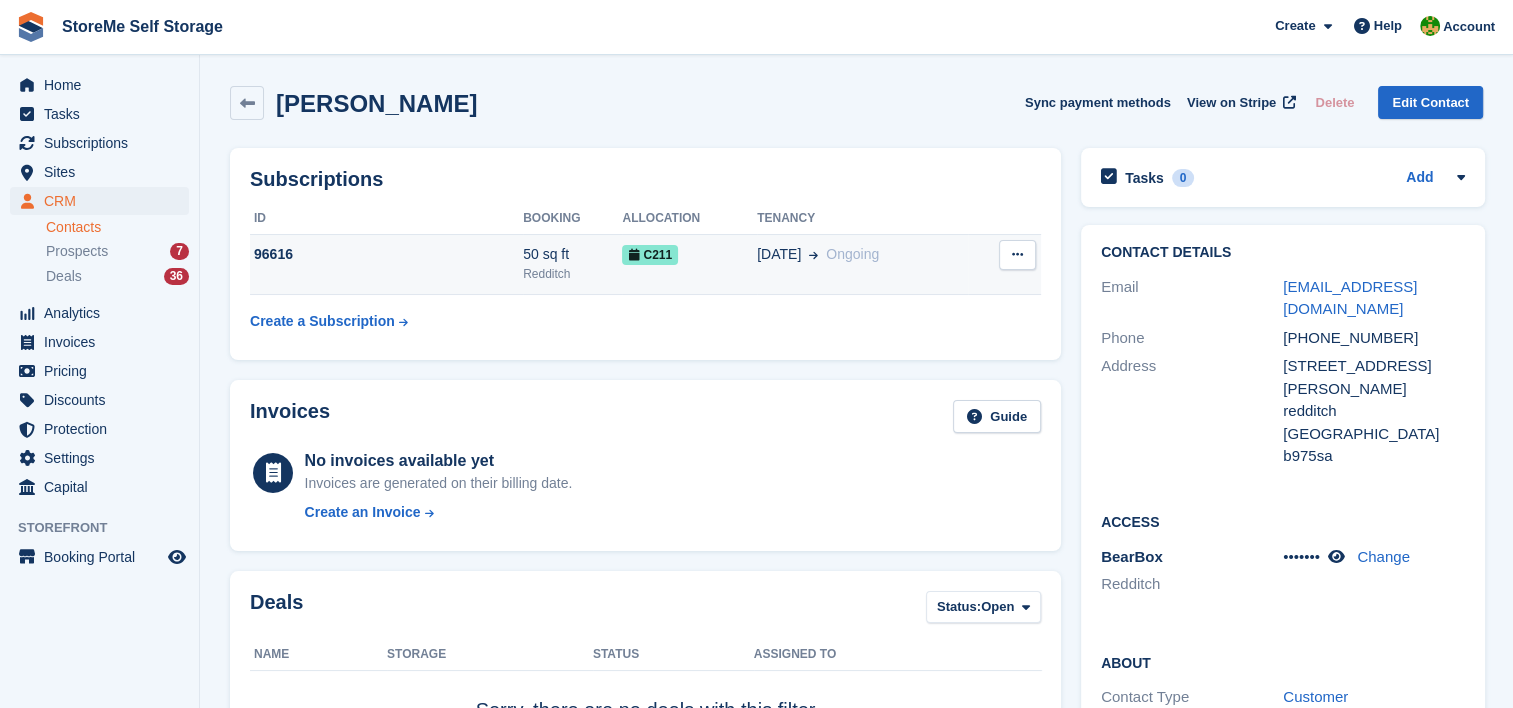 click on "96616" at bounding box center [386, 254] 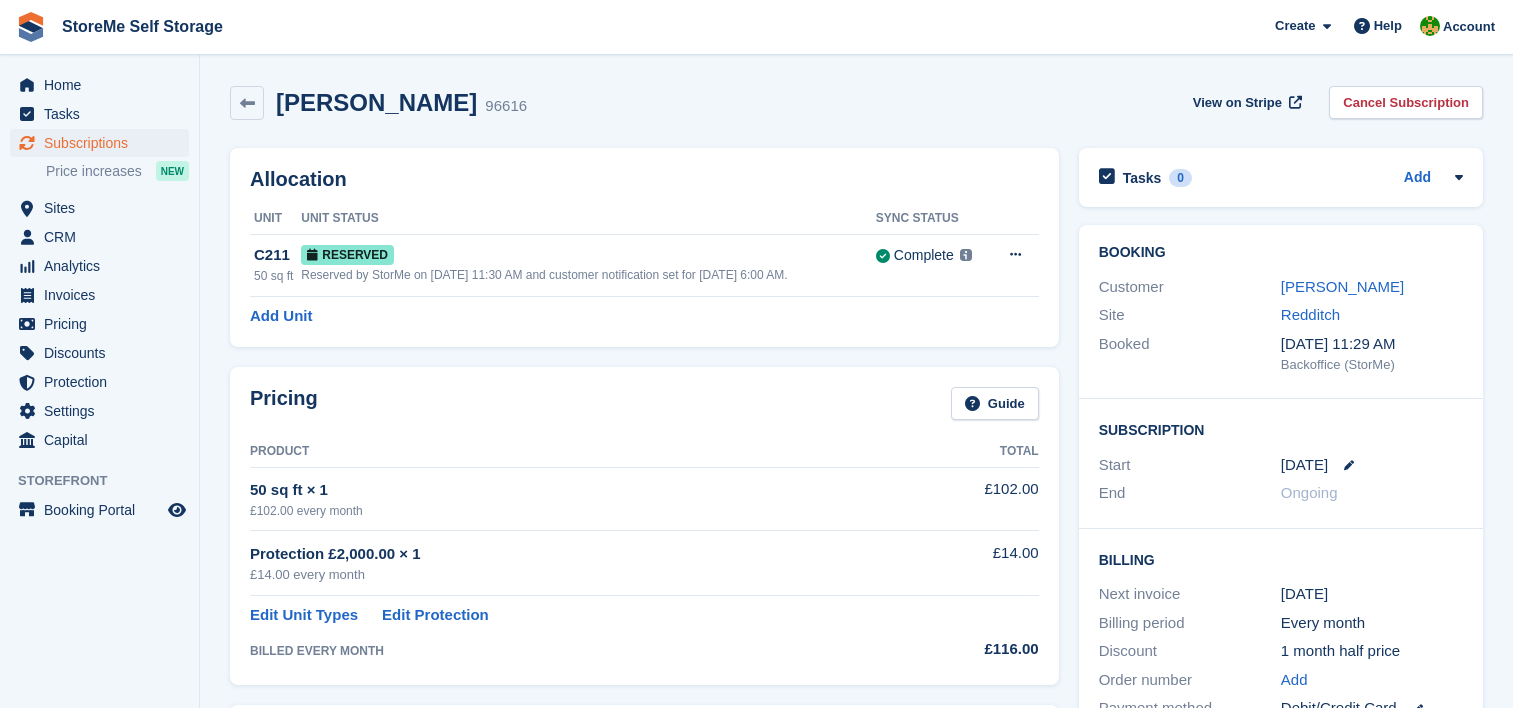 scroll, scrollTop: 0, scrollLeft: 0, axis: both 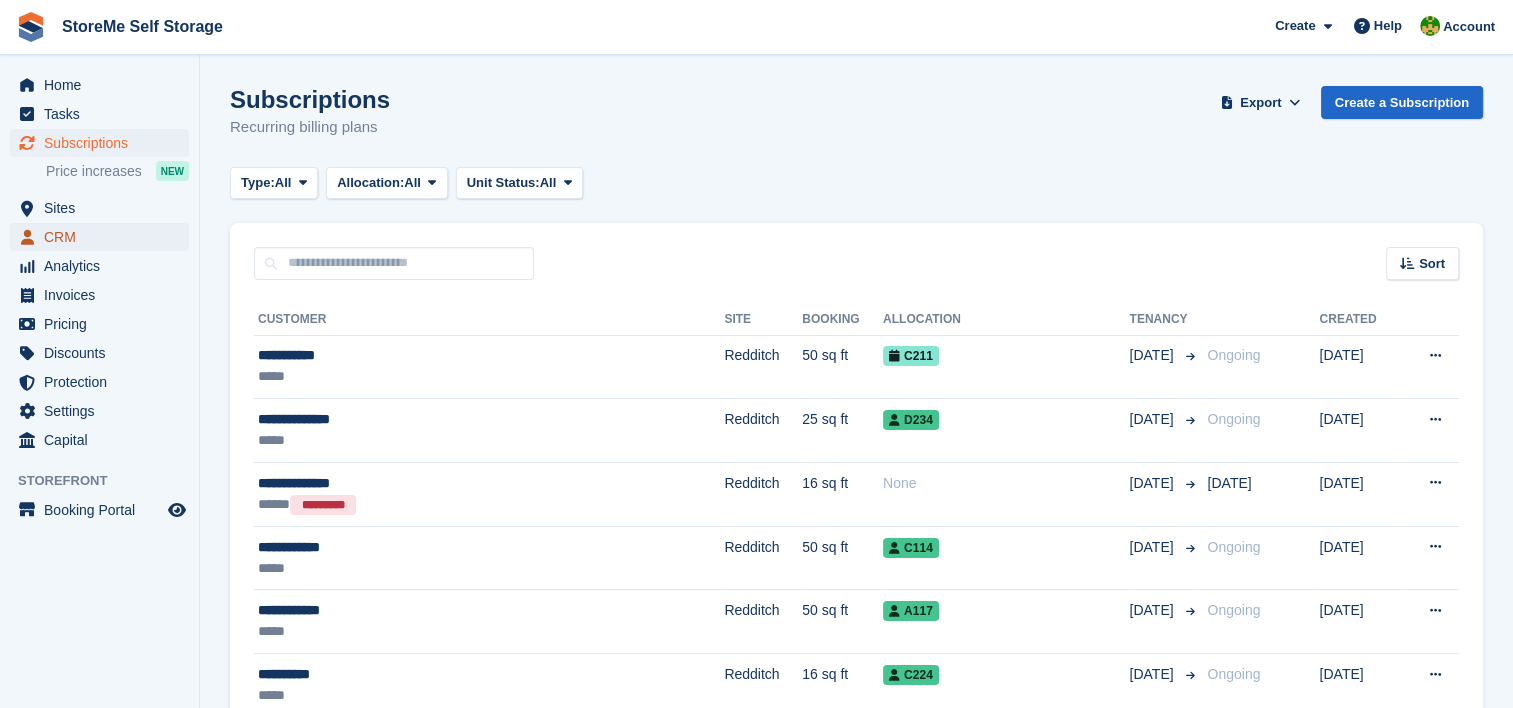 click on "CRM" at bounding box center [104, 237] 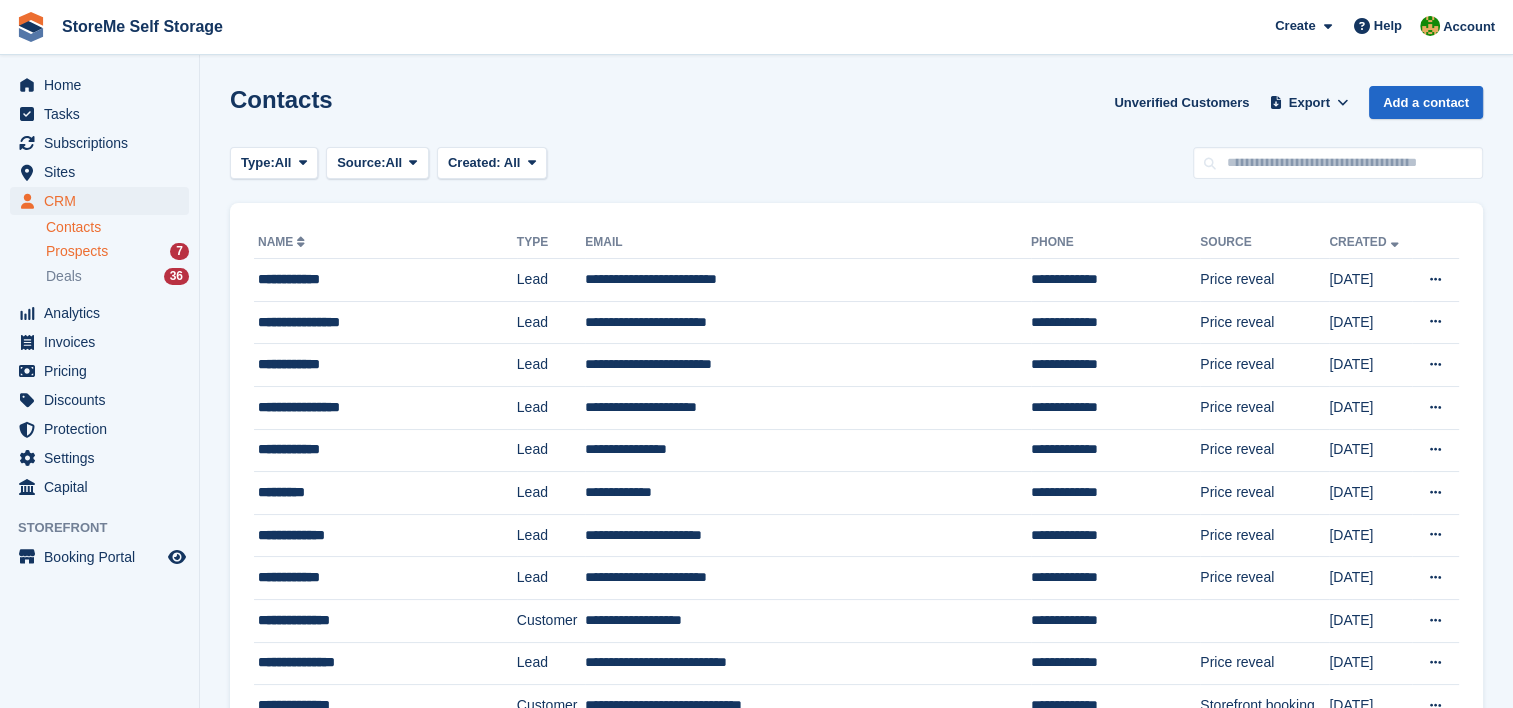 click on "Prospects" at bounding box center [77, 251] 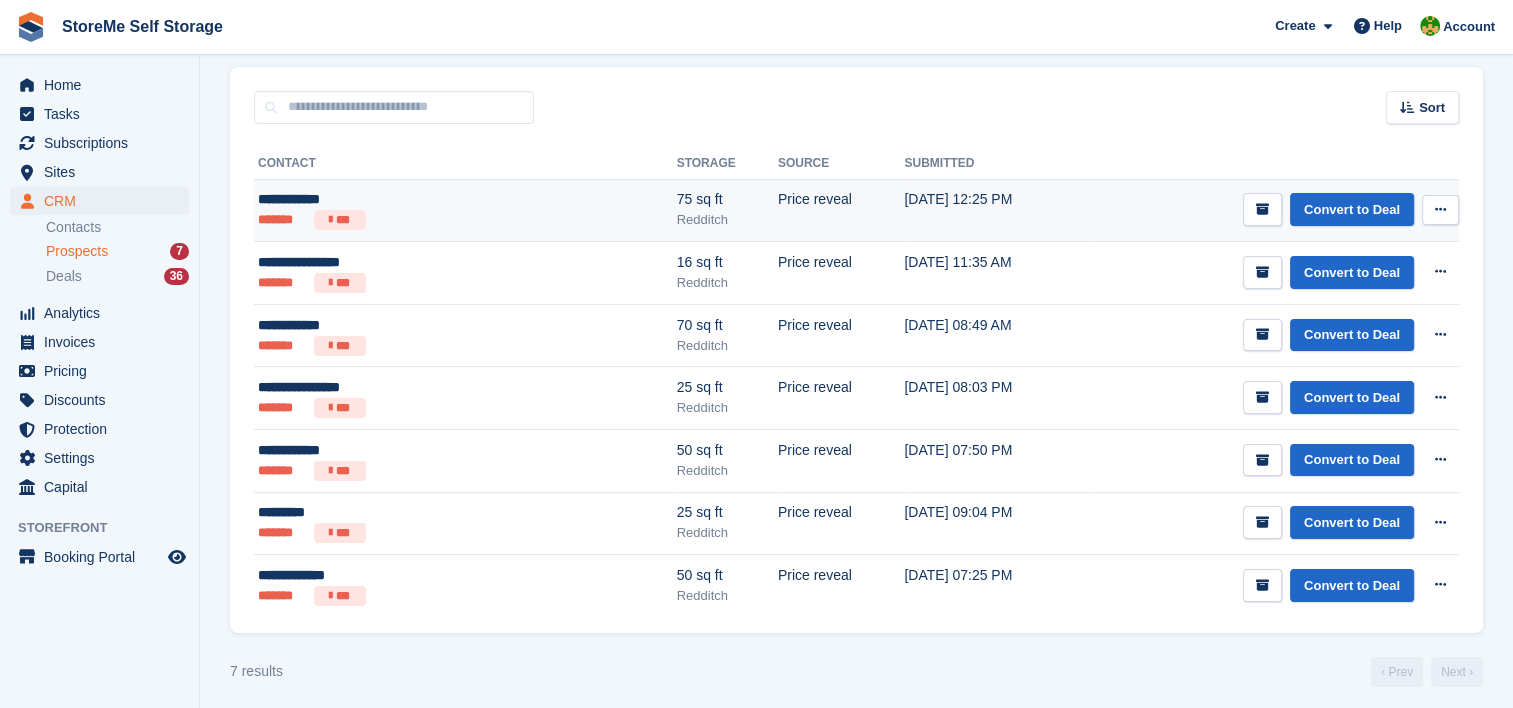 scroll, scrollTop: 143, scrollLeft: 0, axis: vertical 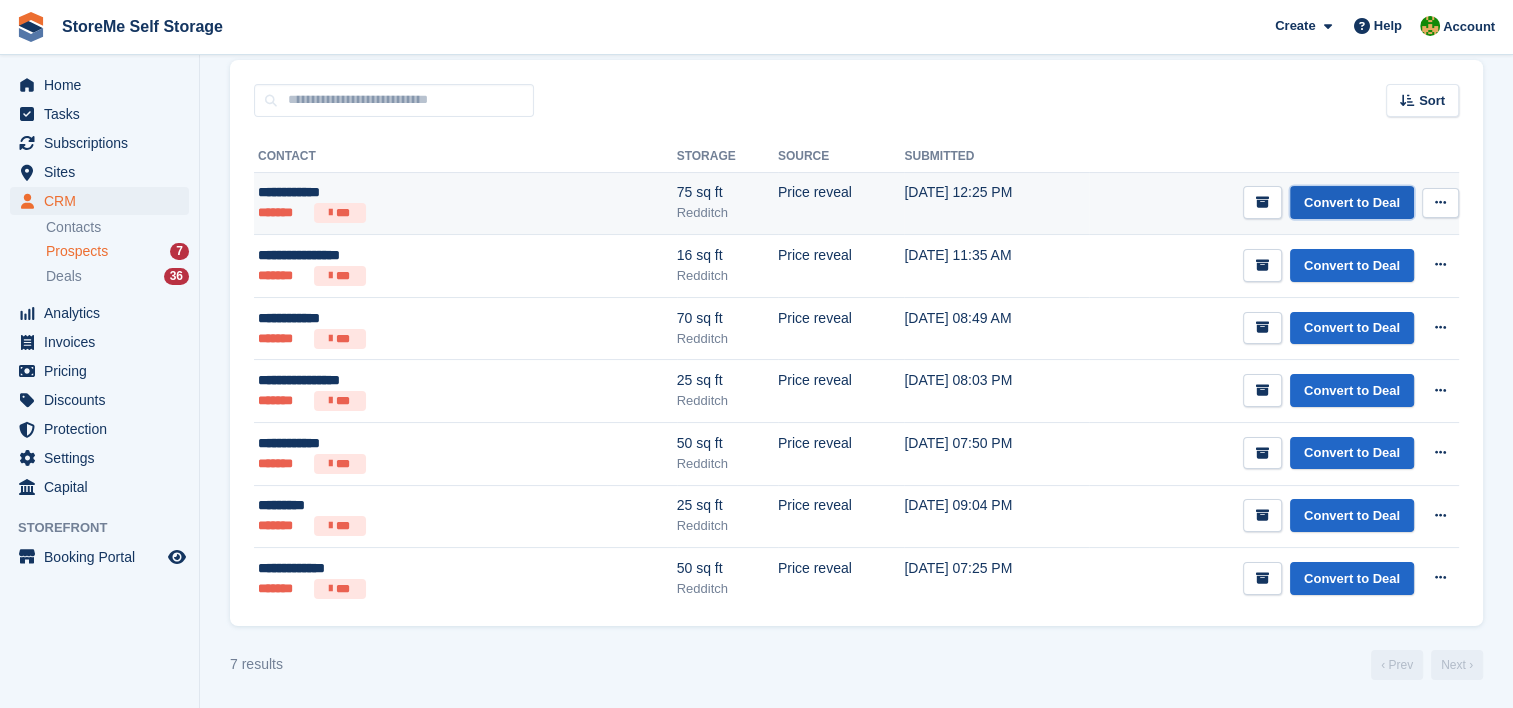 click on "Convert to Deal" at bounding box center [1352, 202] 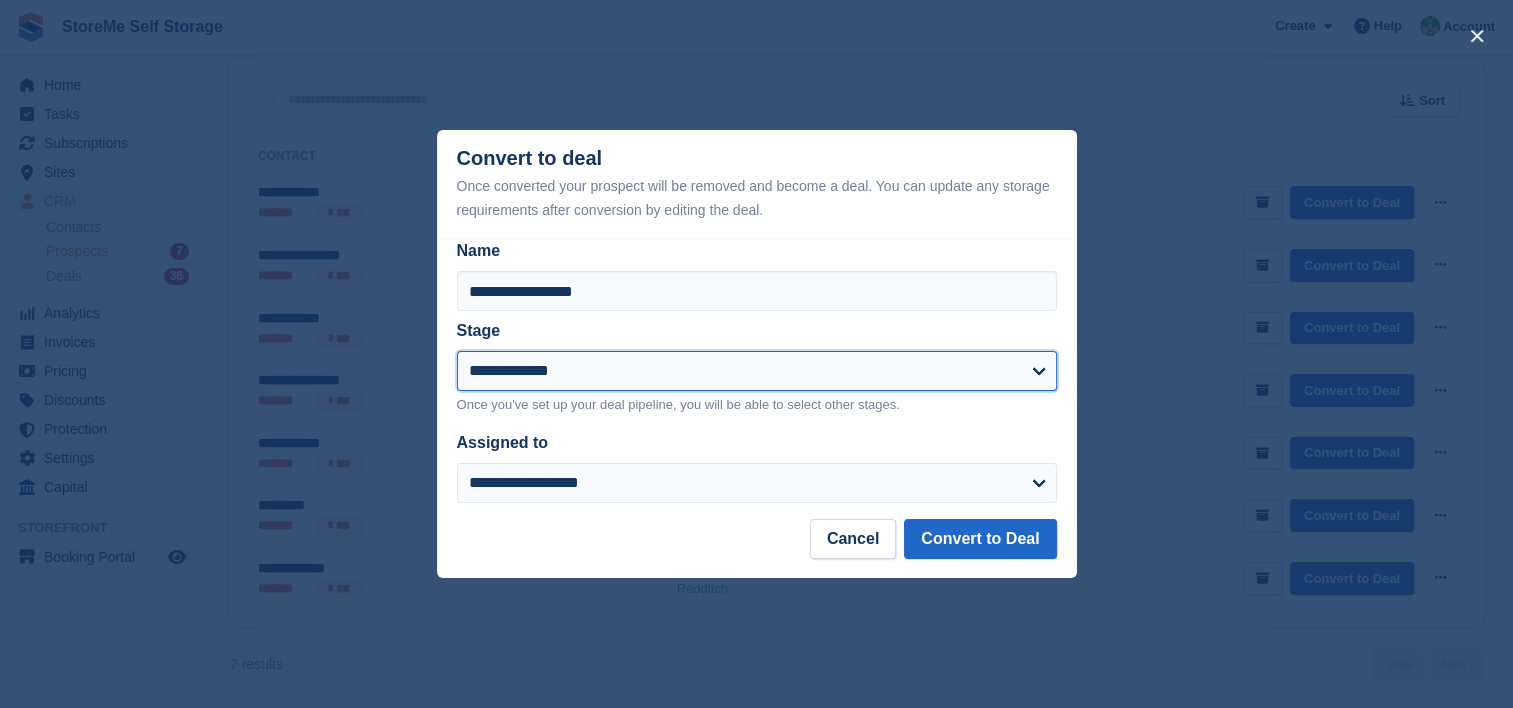 click on "**********" at bounding box center [757, 371] 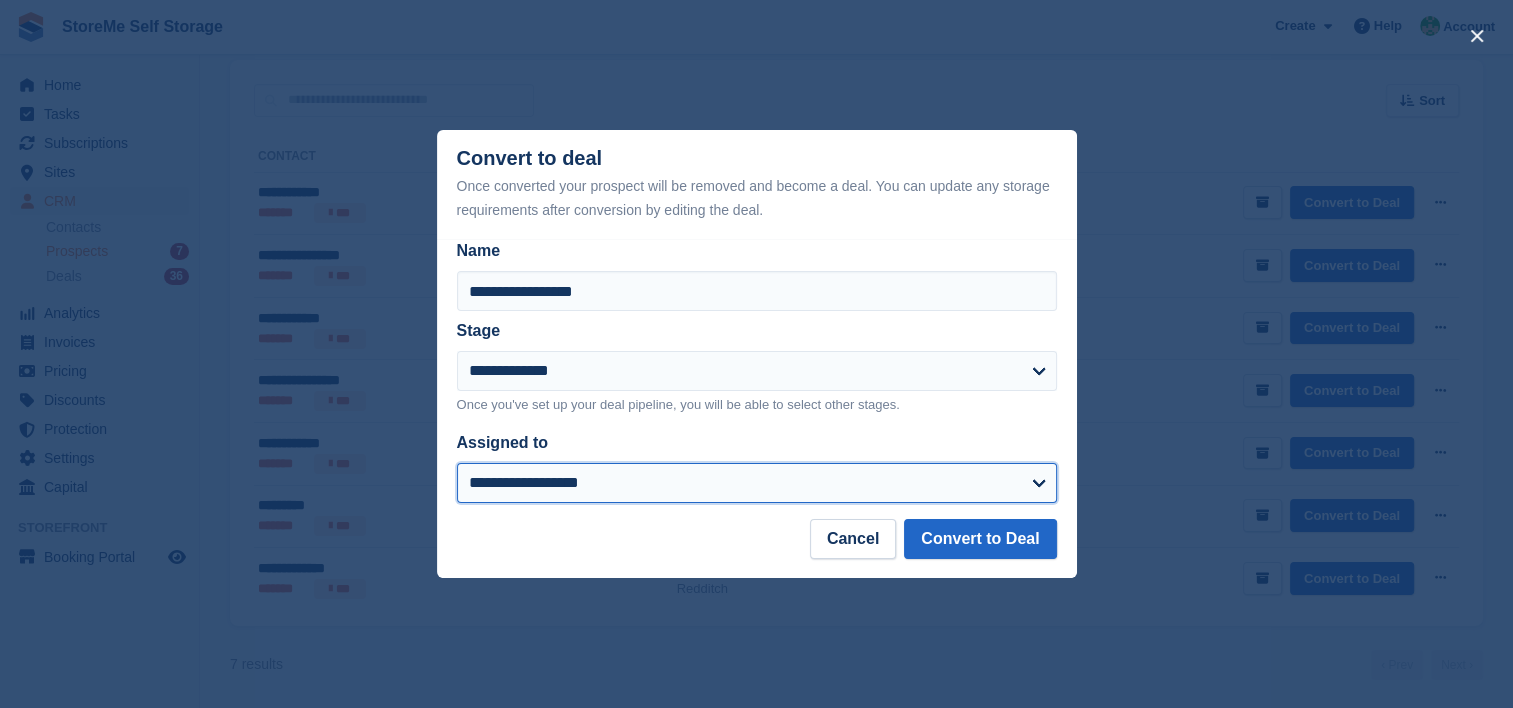 click on "**********" at bounding box center (757, 483) 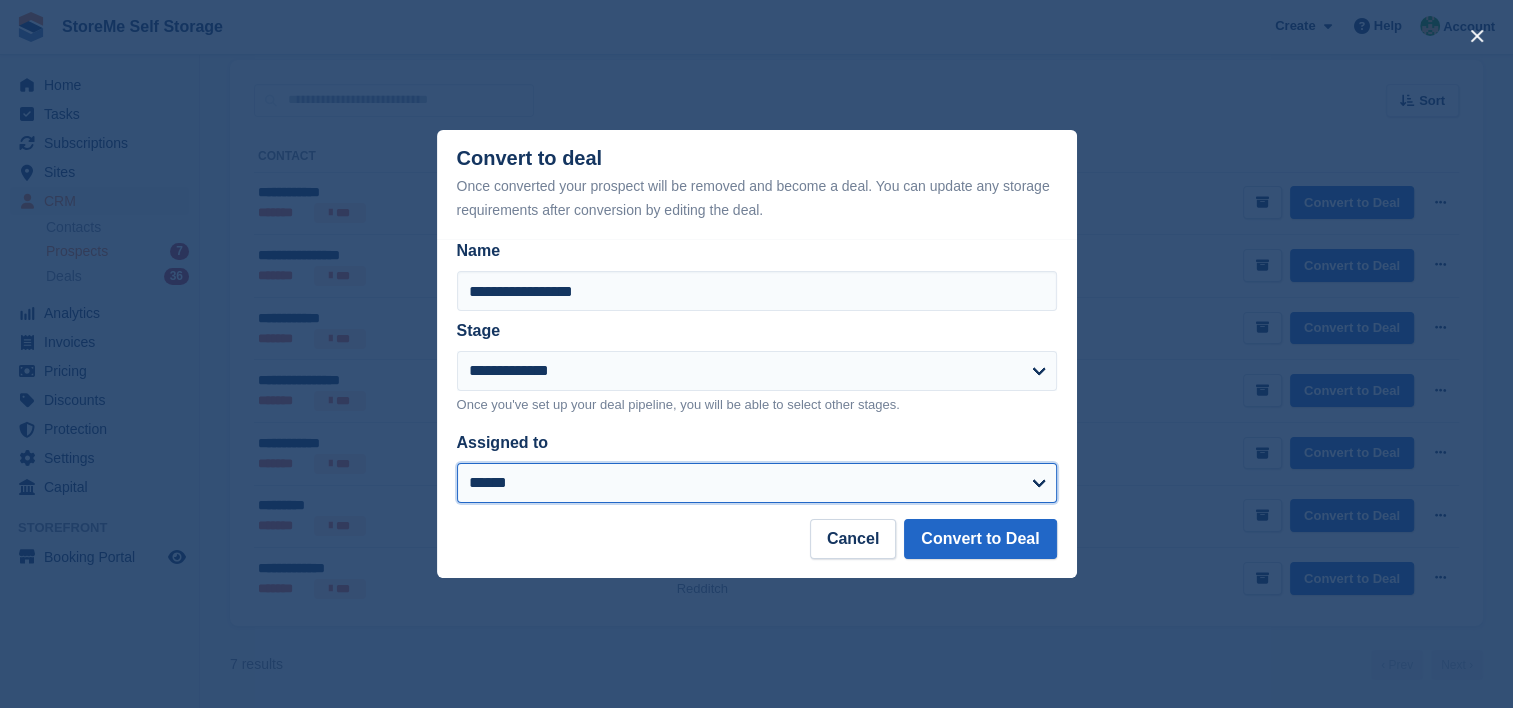 click on "**********" at bounding box center [757, 483] 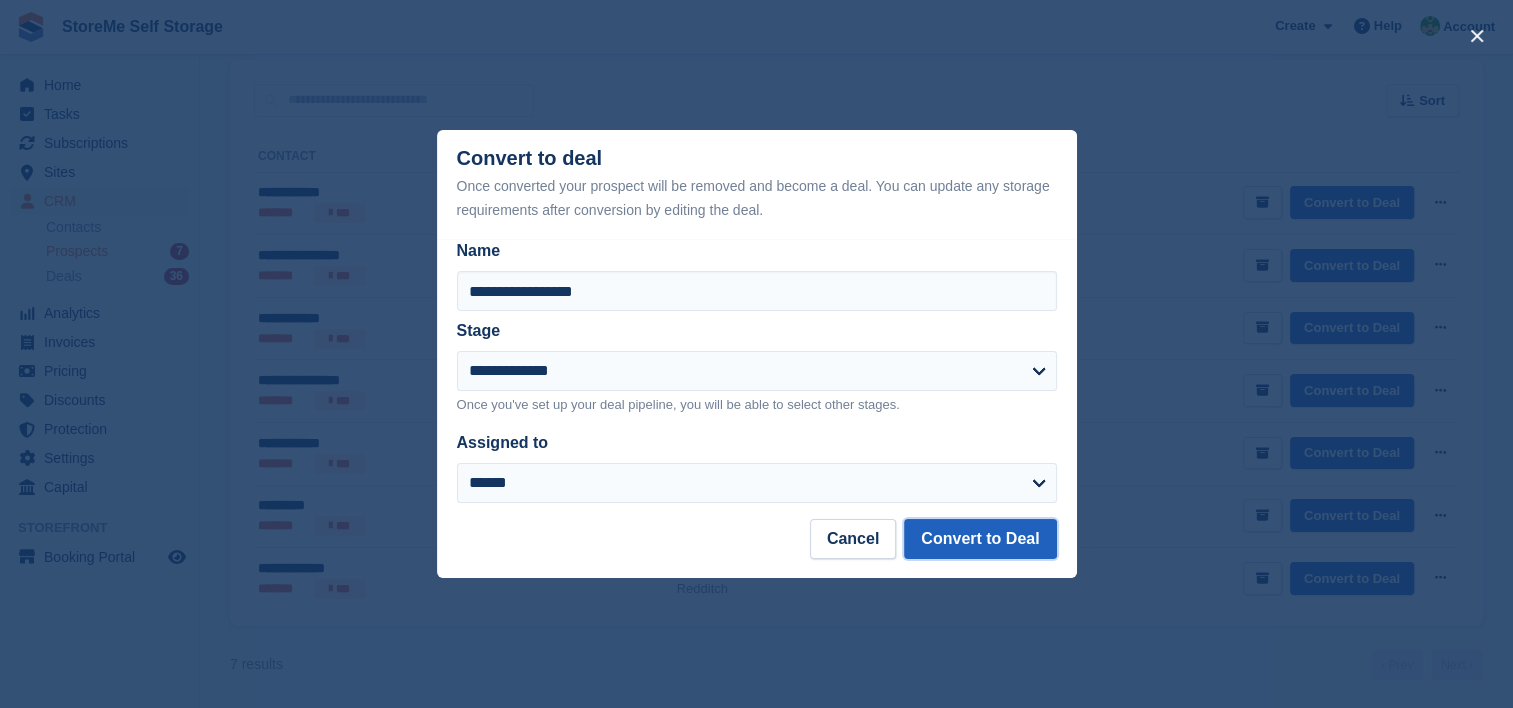 click on "Convert to Deal" at bounding box center [980, 539] 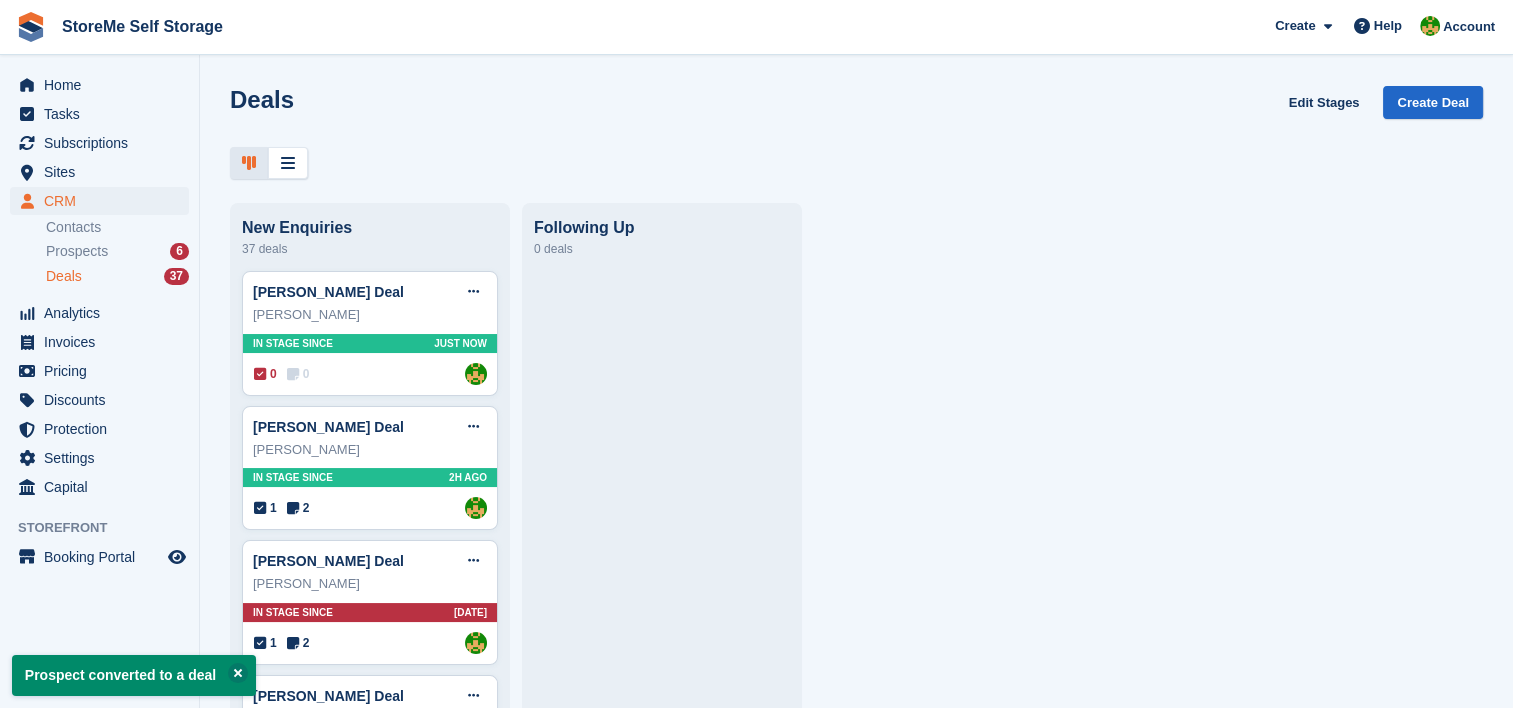 scroll, scrollTop: 0, scrollLeft: 0, axis: both 